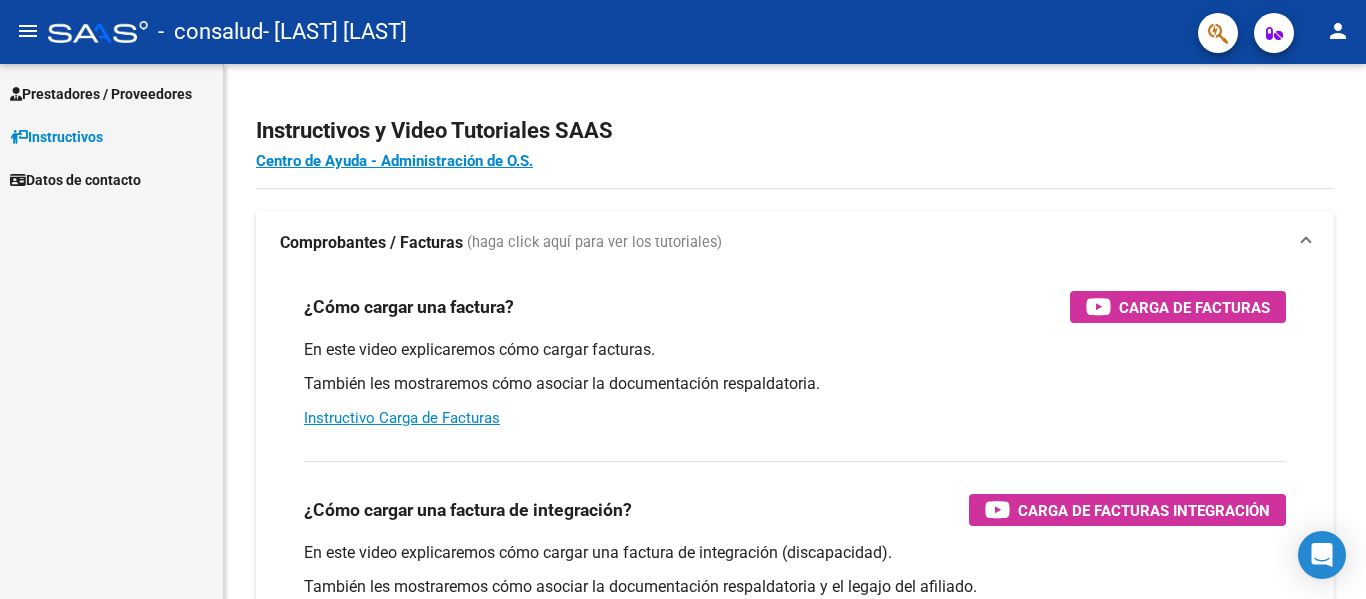 scroll, scrollTop: 0, scrollLeft: 0, axis: both 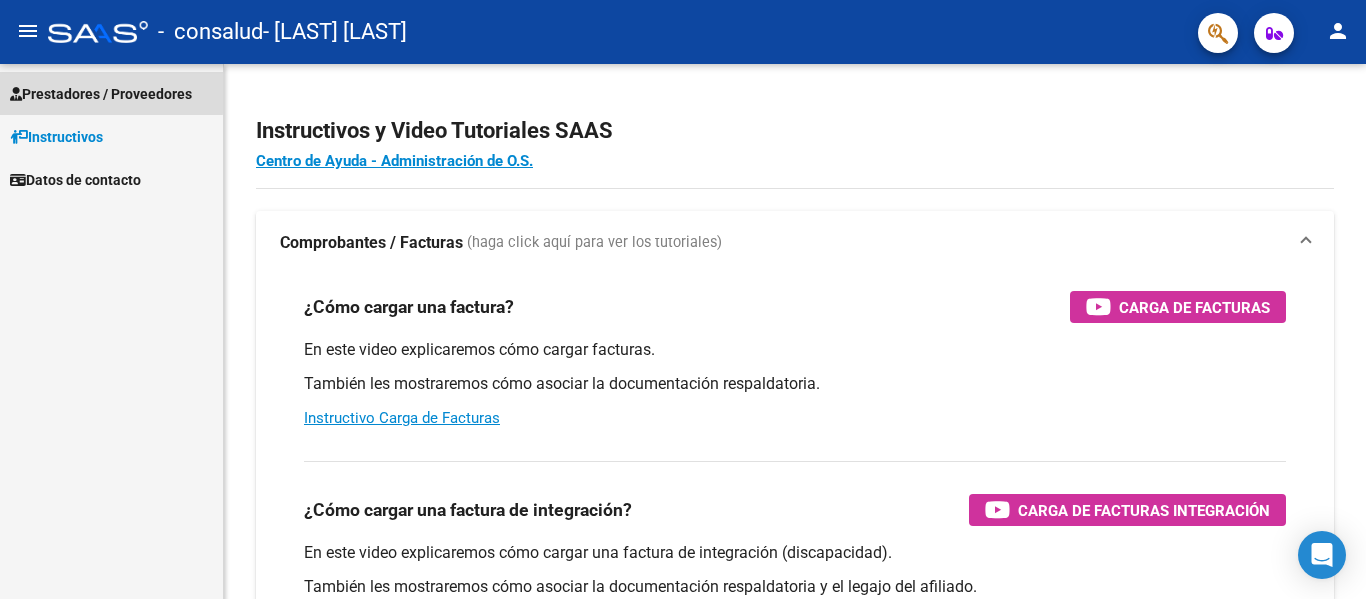click on "Prestadores / Proveedores" at bounding box center [101, 94] 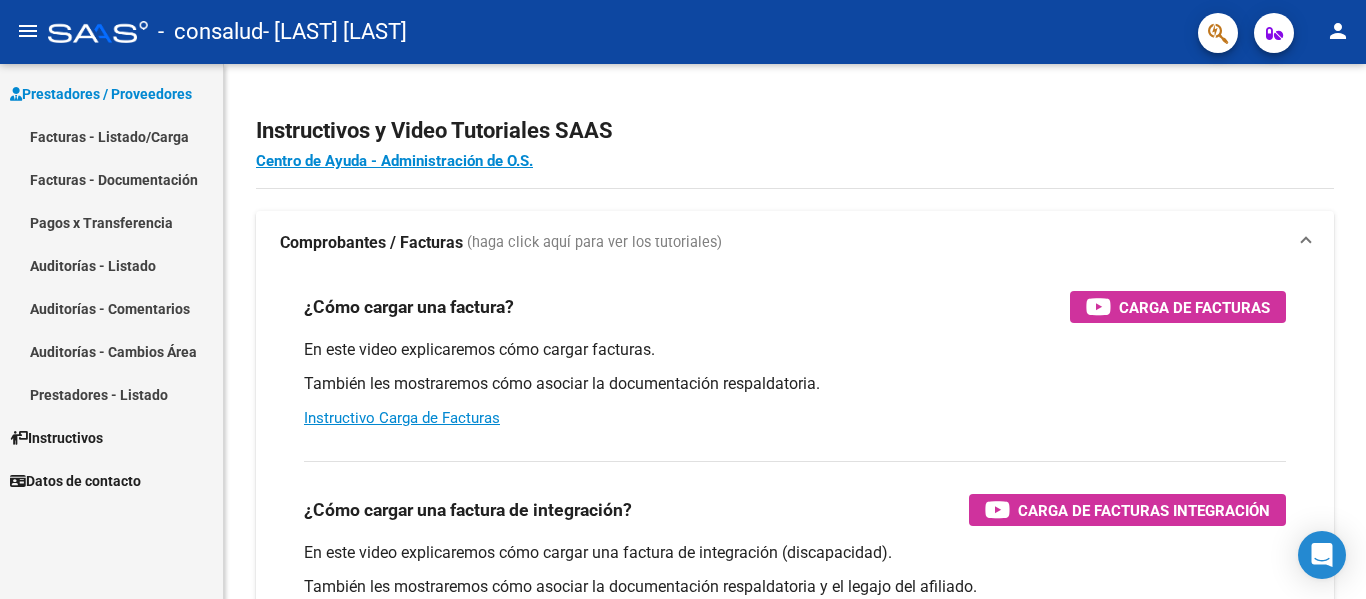click on "Facturas - Documentación" at bounding box center [111, 179] 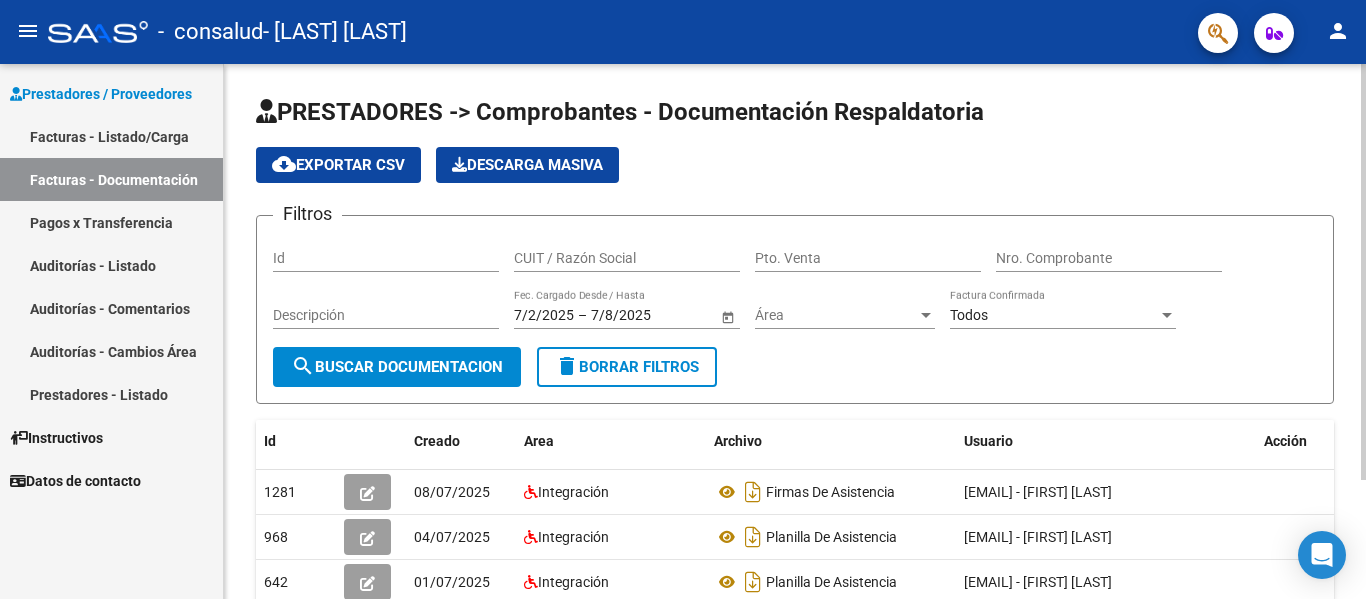 scroll, scrollTop: 153, scrollLeft: 0, axis: vertical 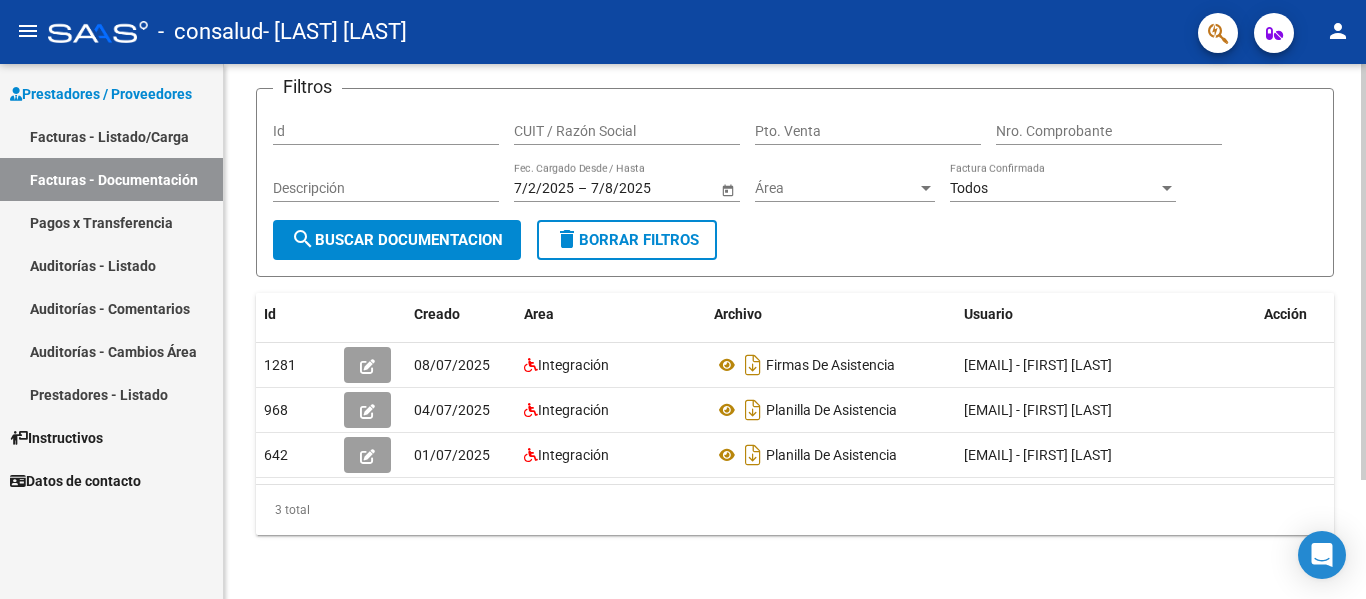 click 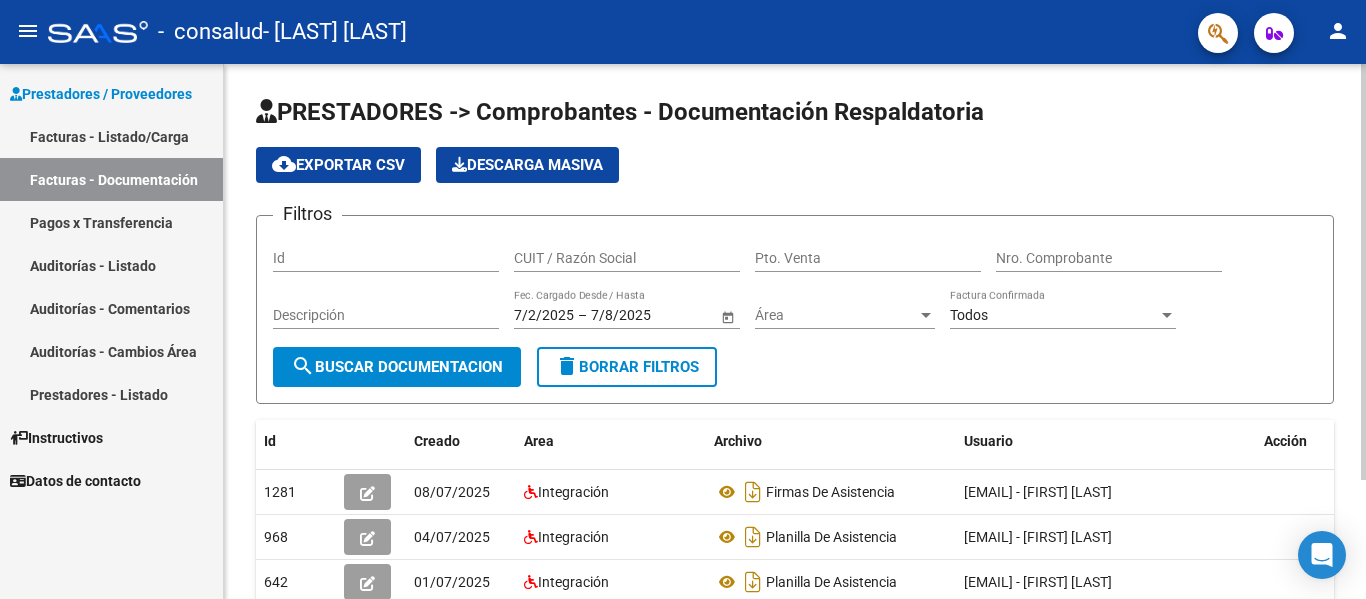 click 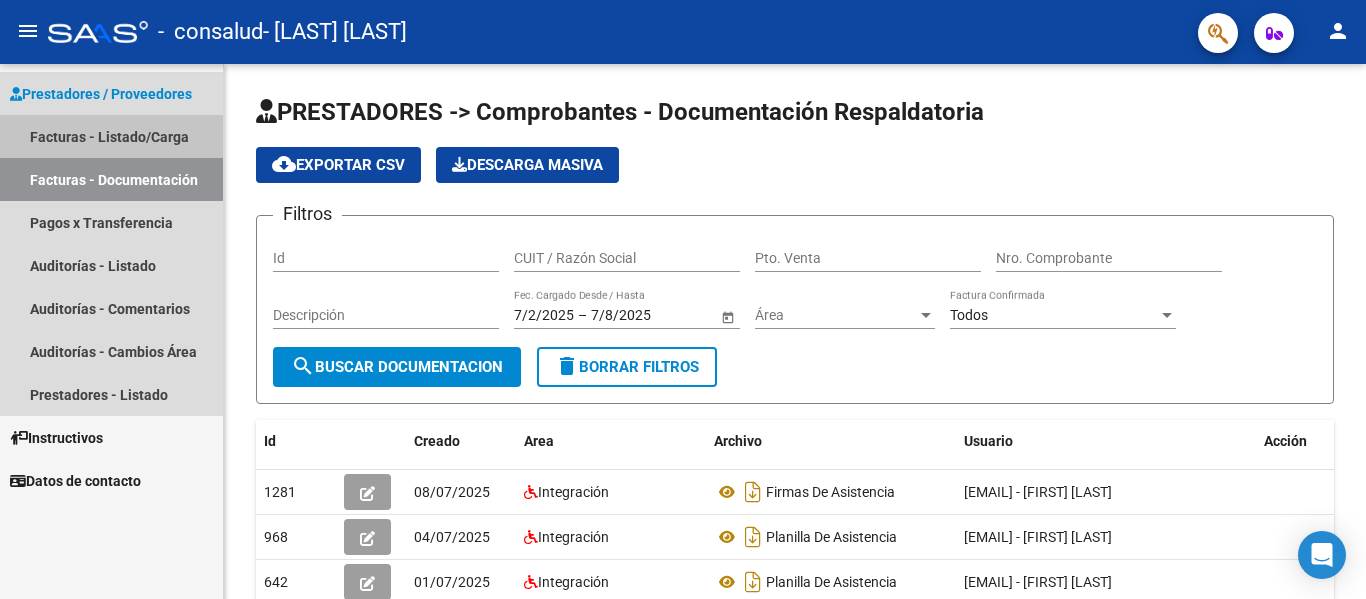 click on "Facturas - Listado/Carga" at bounding box center (111, 136) 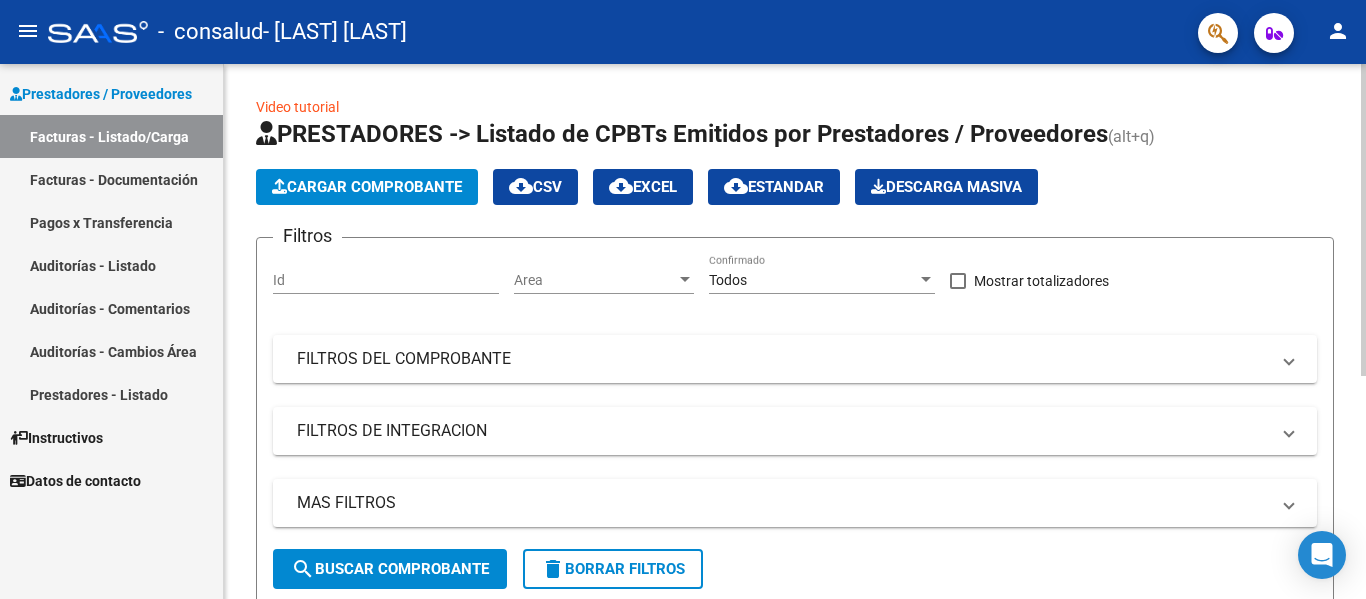 click on "Facturas - Listado/Carga" at bounding box center (111, 136) 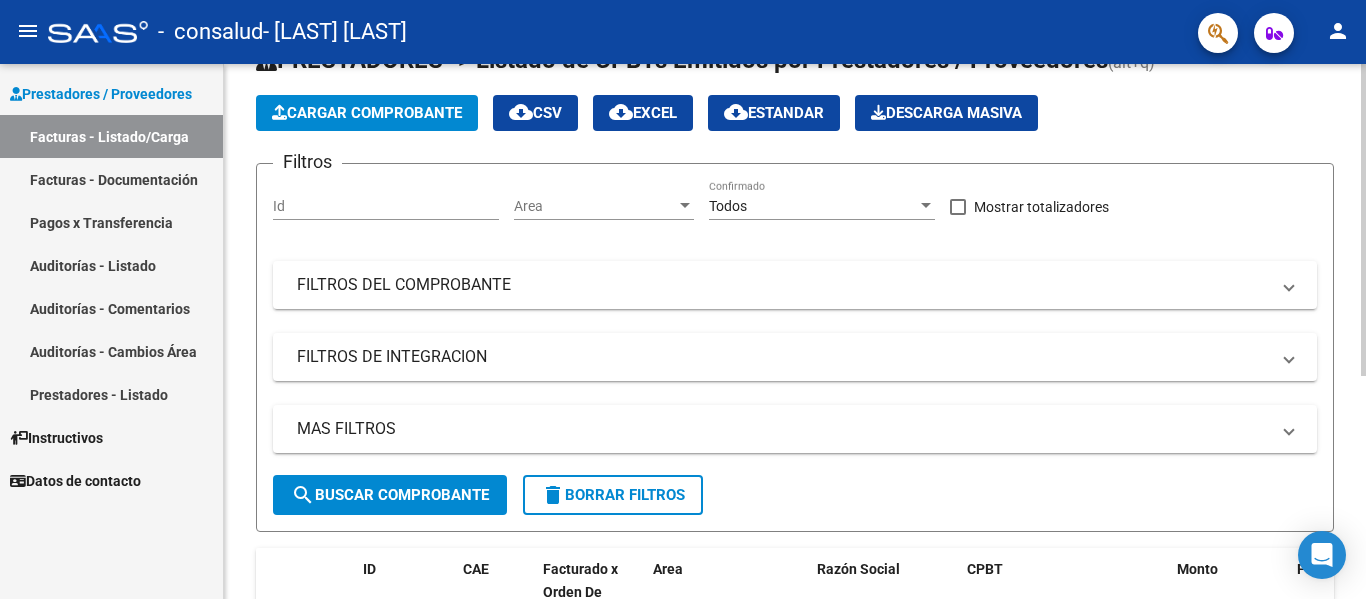 scroll, scrollTop: 0, scrollLeft: 0, axis: both 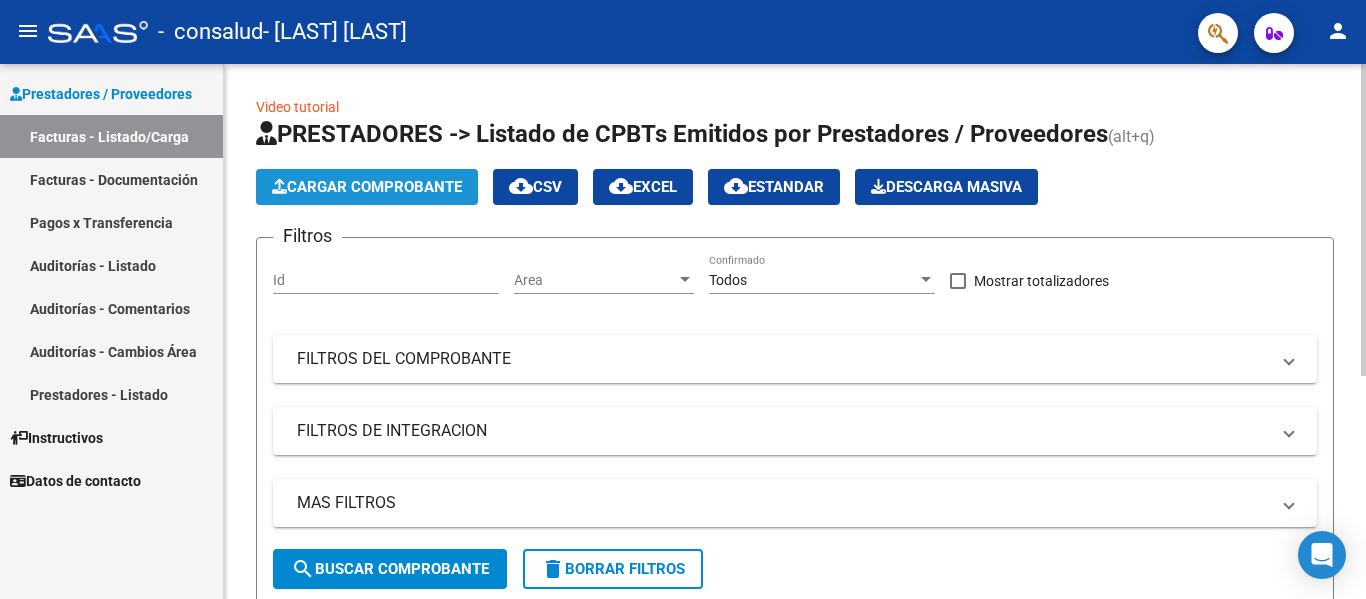 click on "Cargar Comprobante" 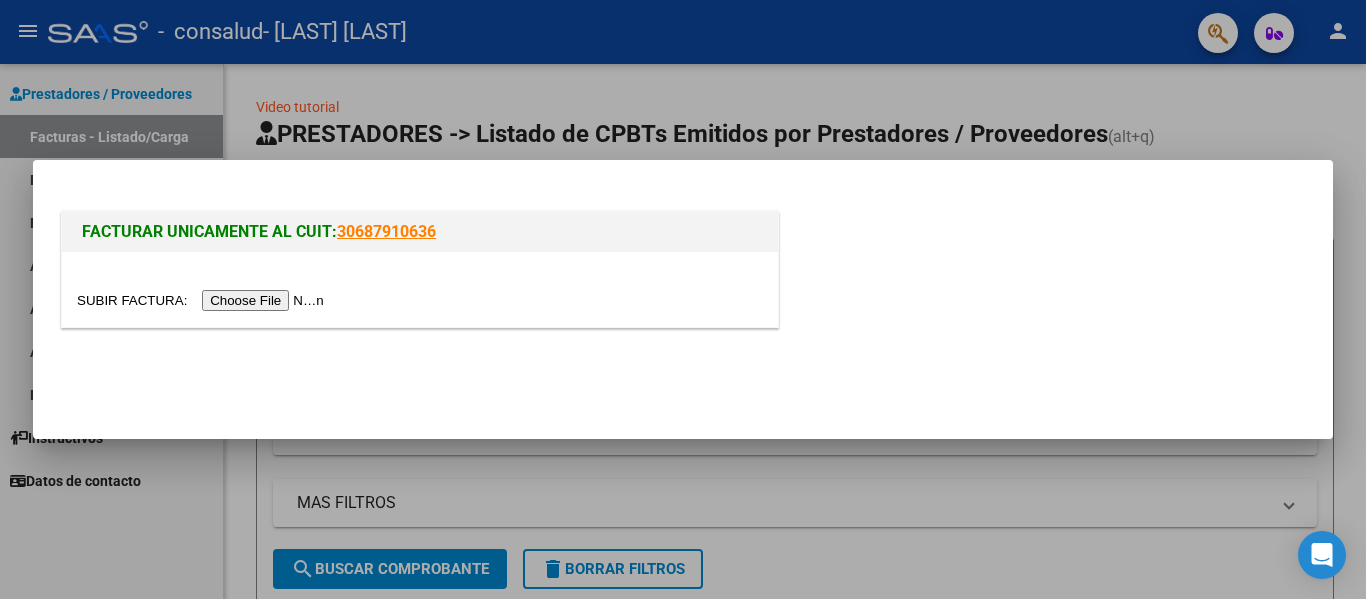 click at bounding box center [203, 300] 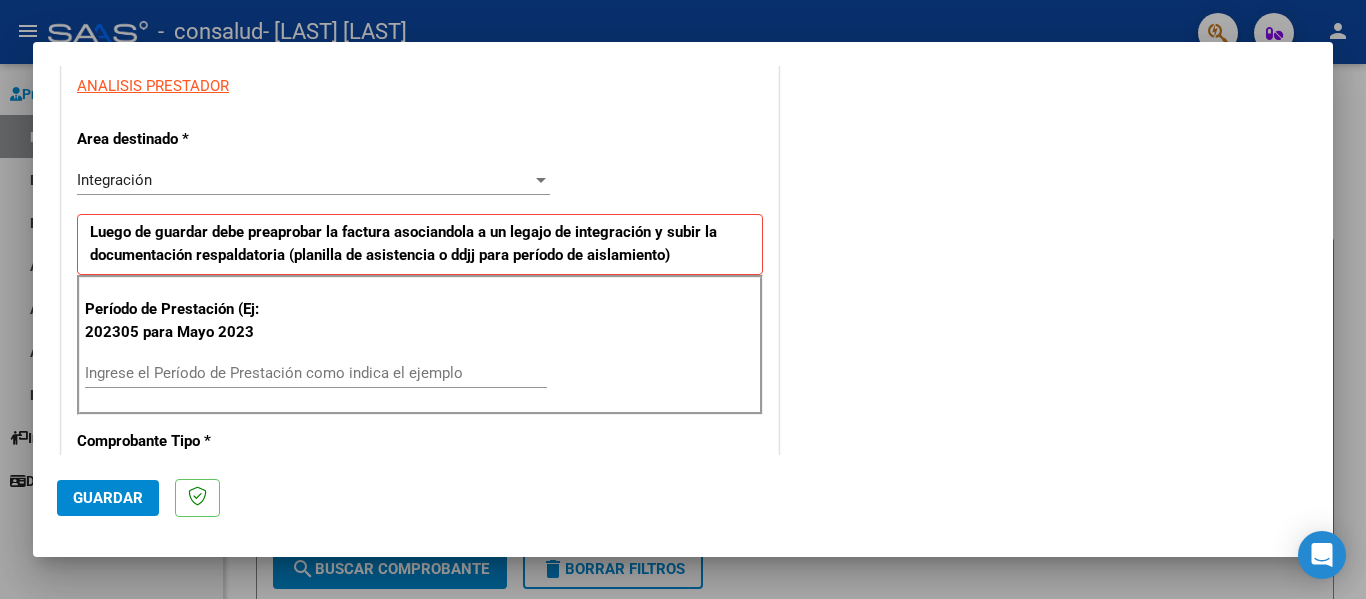 scroll, scrollTop: 400, scrollLeft: 0, axis: vertical 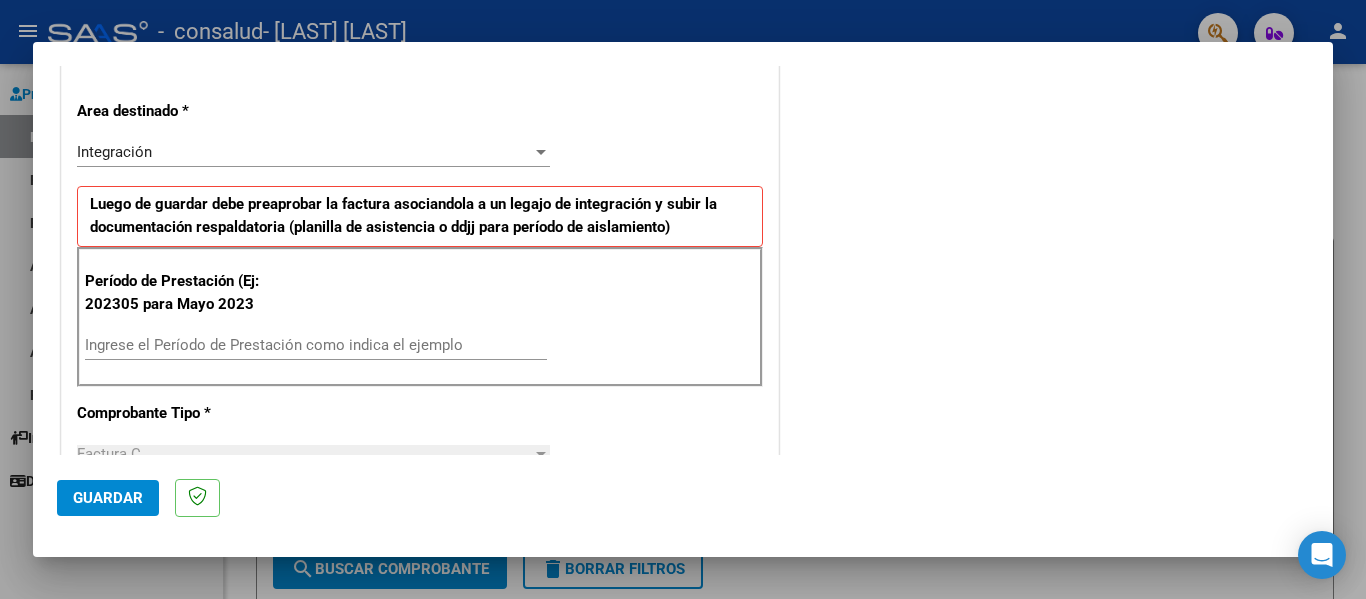 click on "Período de Prestación (Ej: 202305 para Mayo 2023" at bounding box center (185, 292) 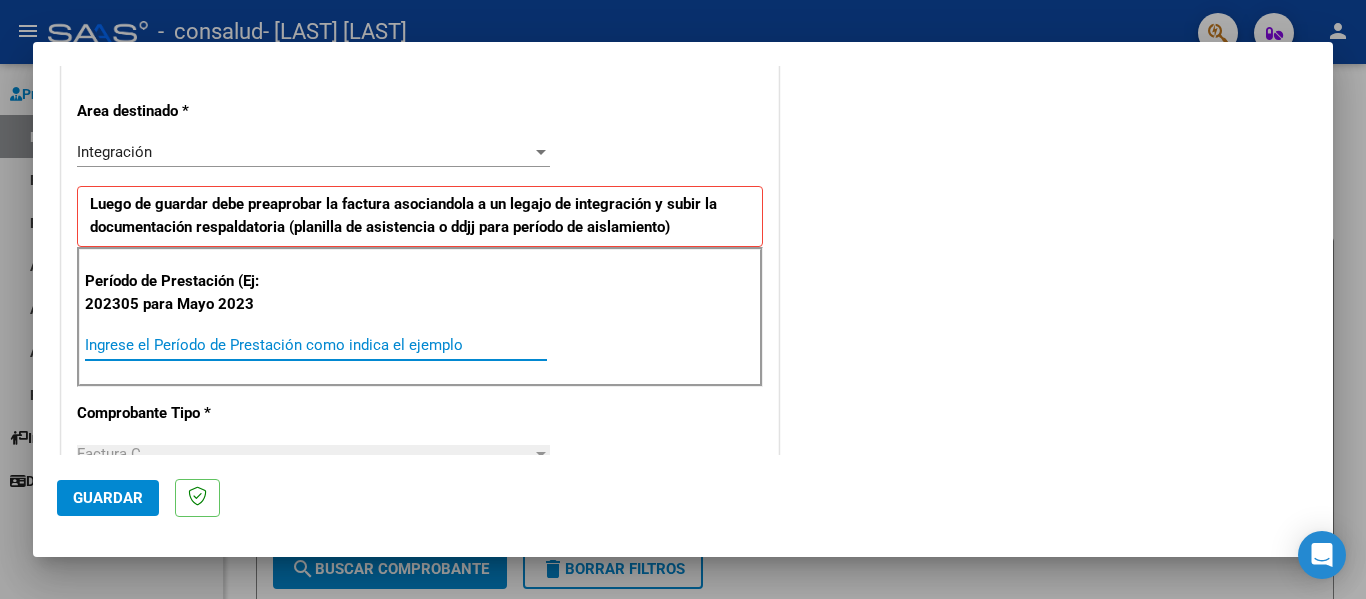 click on "Ingrese el Período de Prestación como indica el ejemplo" at bounding box center [316, 345] 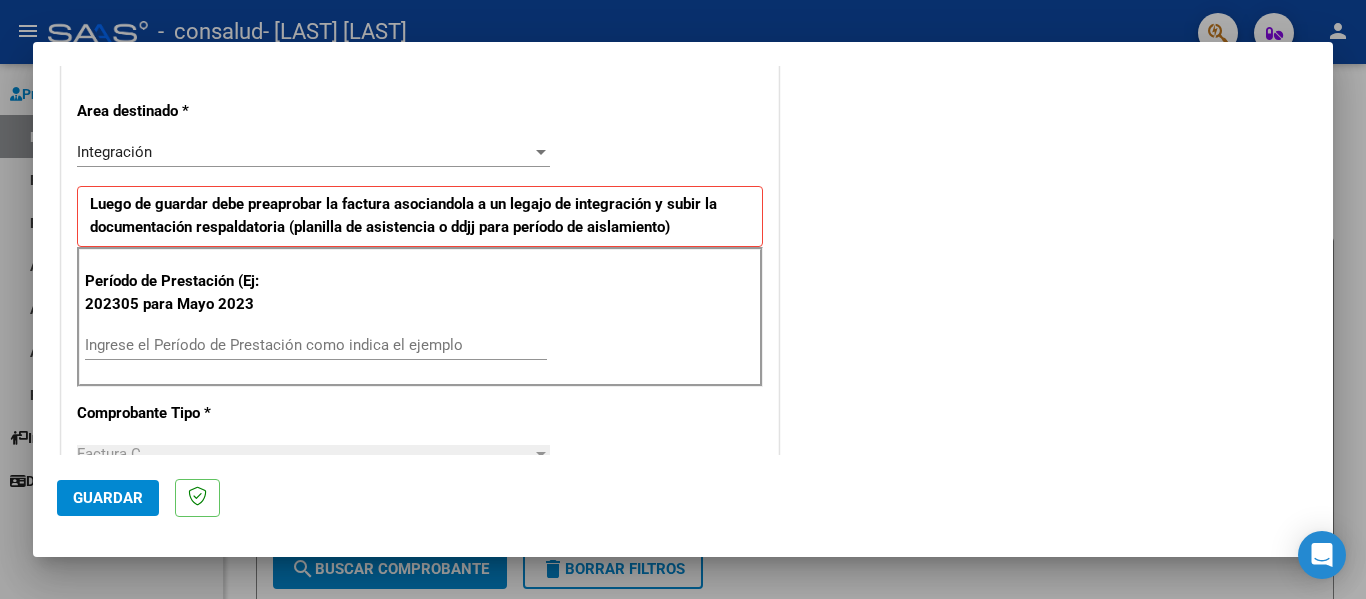 click on "Período de Prestación (Ej: 202305 para Mayo 2023" at bounding box center (185, 292) 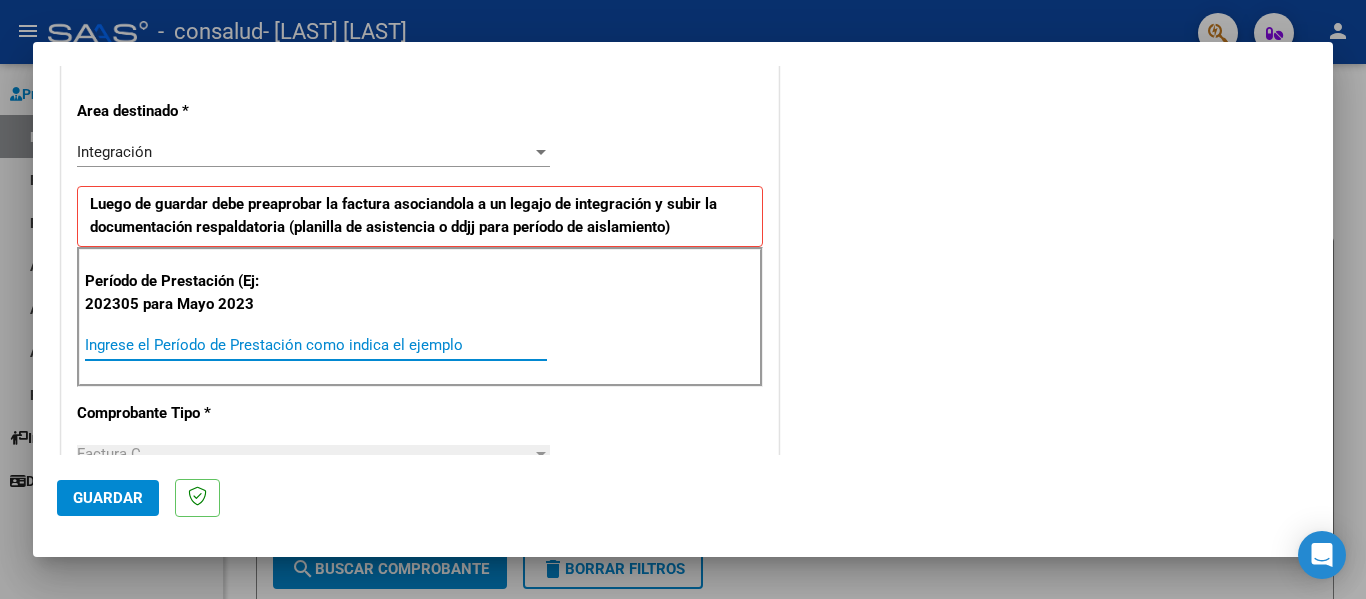 drag, startPoint x: 449, startPoint y: 352, endPoint x: 358, endPoint y: 344, distance: 91.350975 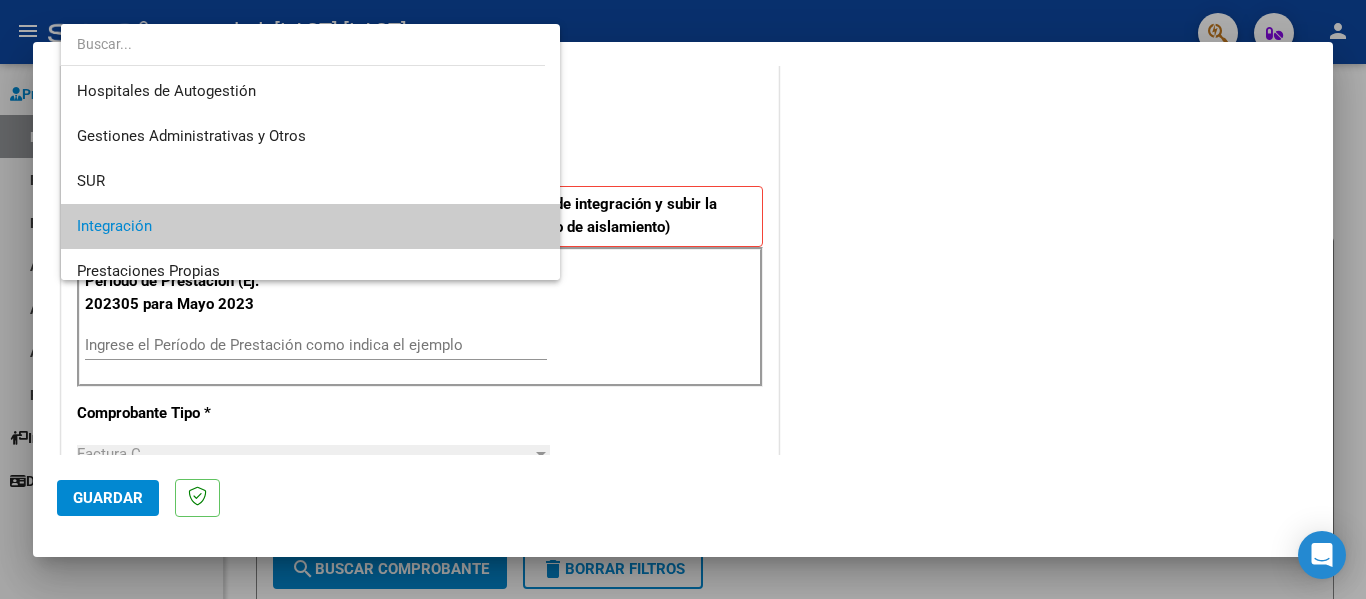 scroll, scrollTop: 75, scrollLeft: 0, axis: vertical 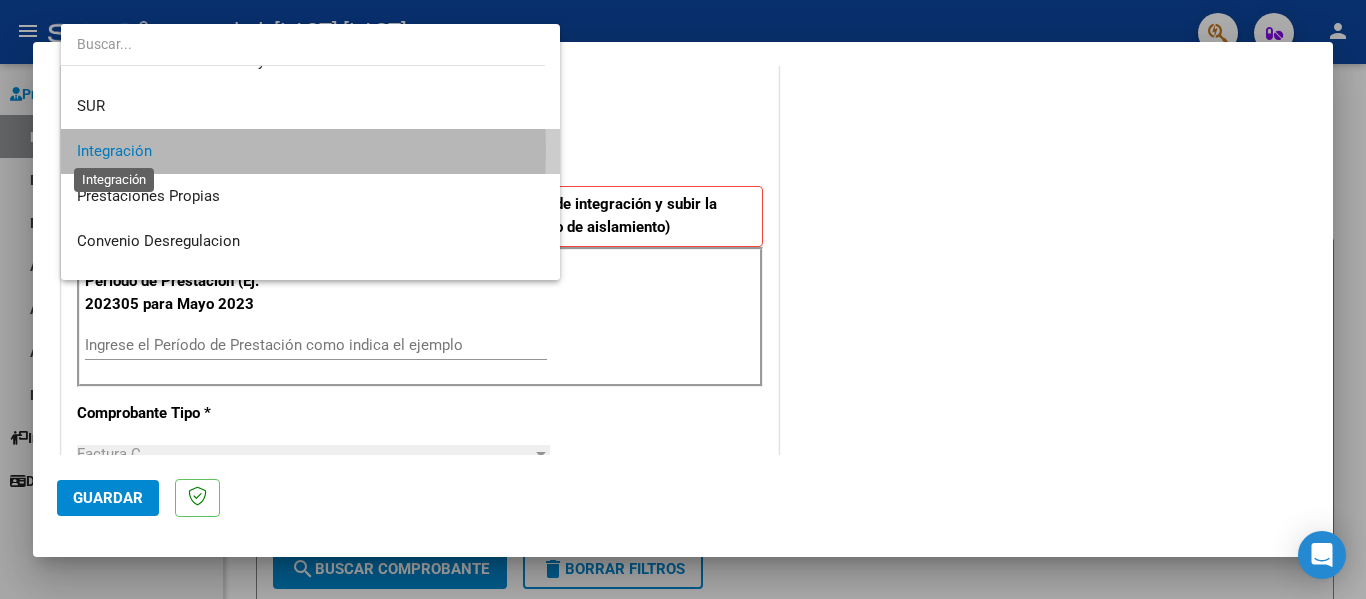 click on "Integración" at bounding box center (114, 151) 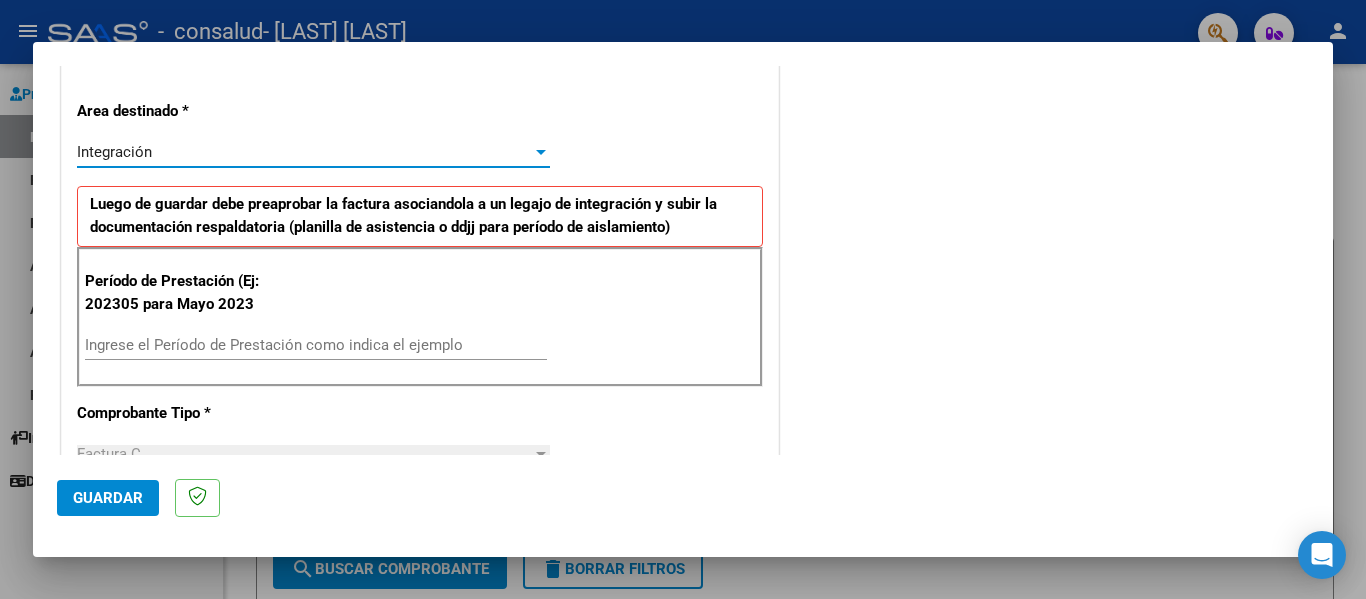 click on "Ingrese el Período de Prestación como indica el ejemplo" at bounding box center [316, 345] 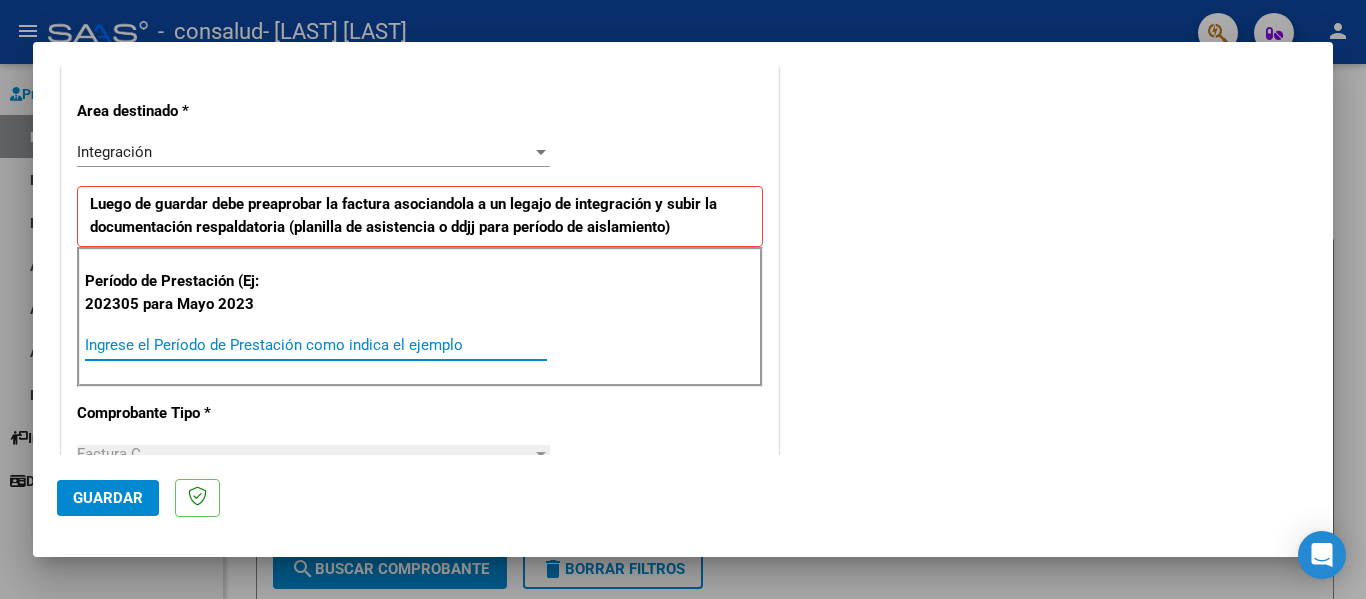 click on "Ingrese el Período de Prestación como indica el ejemplo" at bounding box center [316, 345] 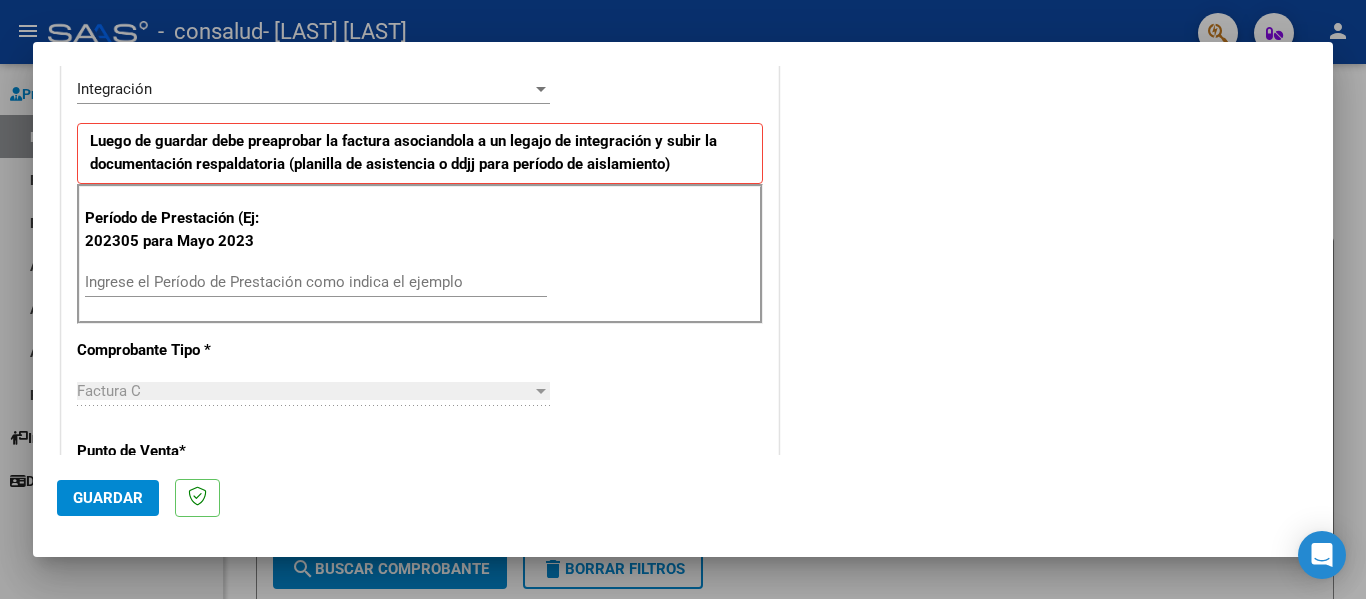 scroll, scrollTop: 400, scrollLeft: 0, axis: vertical 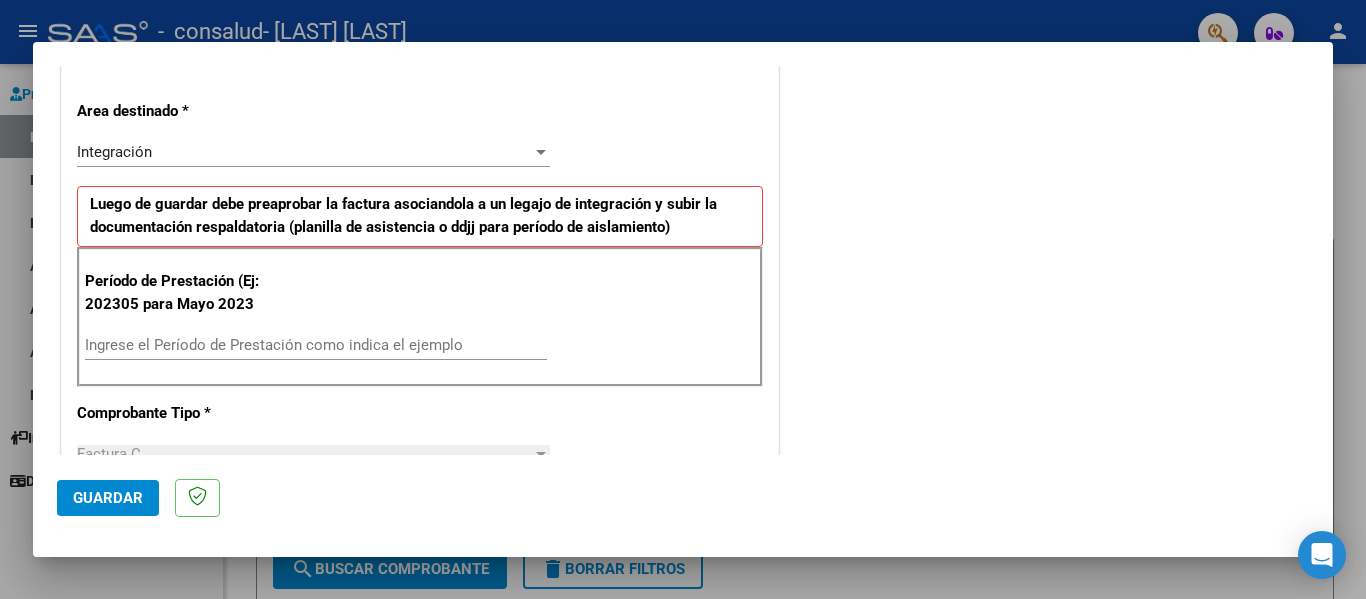 click on "Ingrese el Período de Prestación como indica el ejemplo" at bounding box center [316, 345] 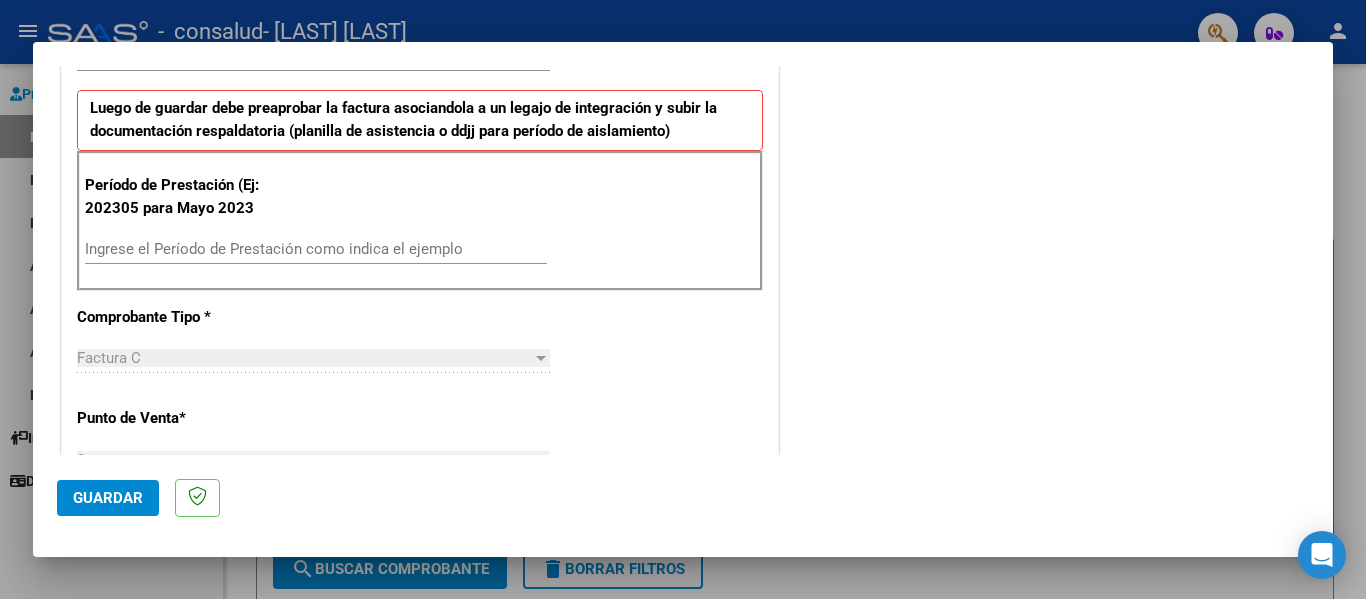 scroll, scrollTop: 500, scrollLeft: 0, axis: vertical 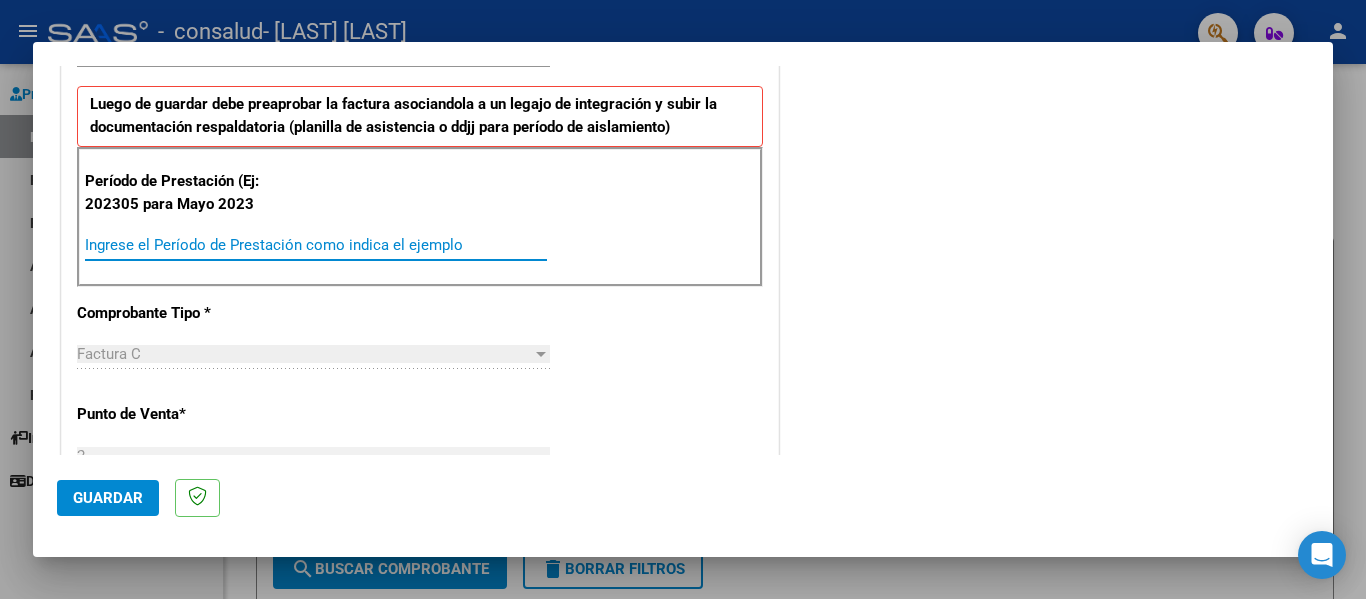 click on "Ingrese el Período de Prestación como indica el ejemplo" at bounding box center [316, 245] 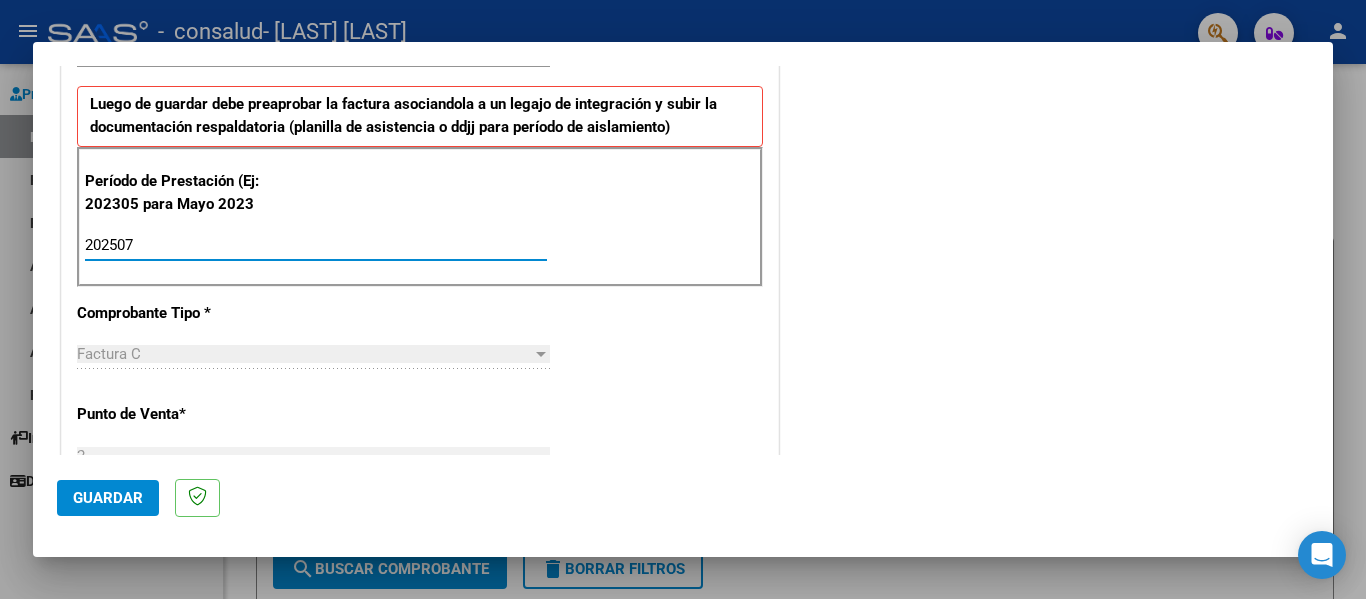 type on "202507" 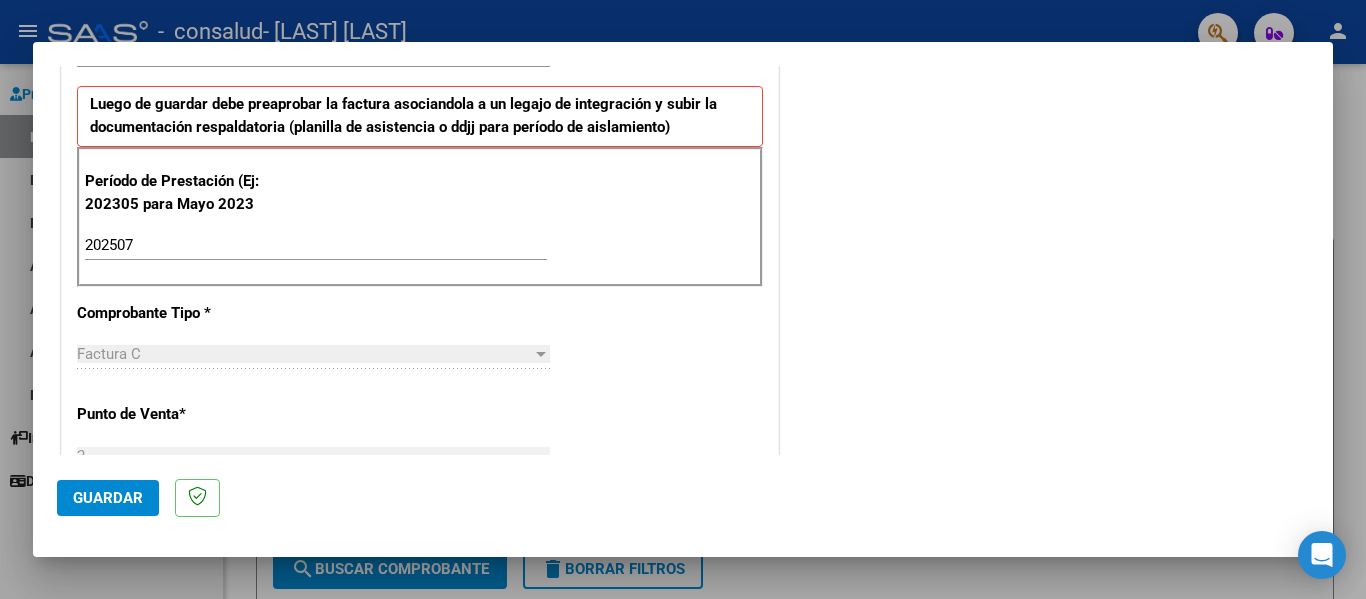 click on "Factura C" at bounding box center (304, 354) 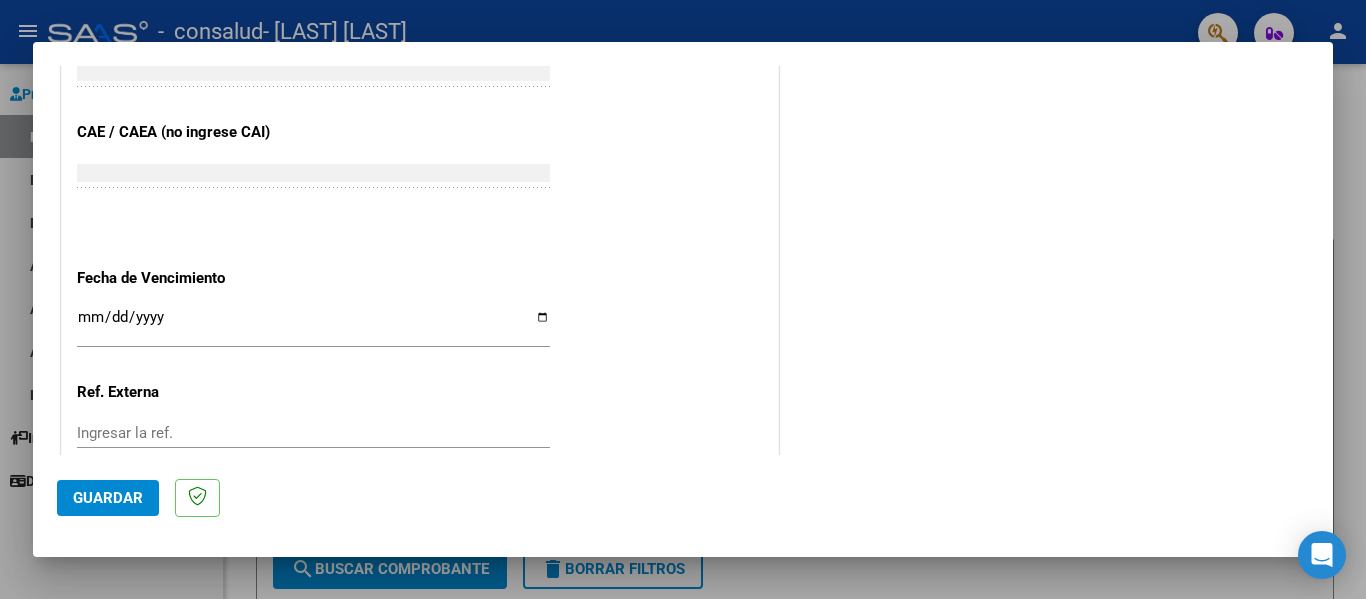 scroll, scrollTop: 1100, scrollLeft: 0, axis: vertical 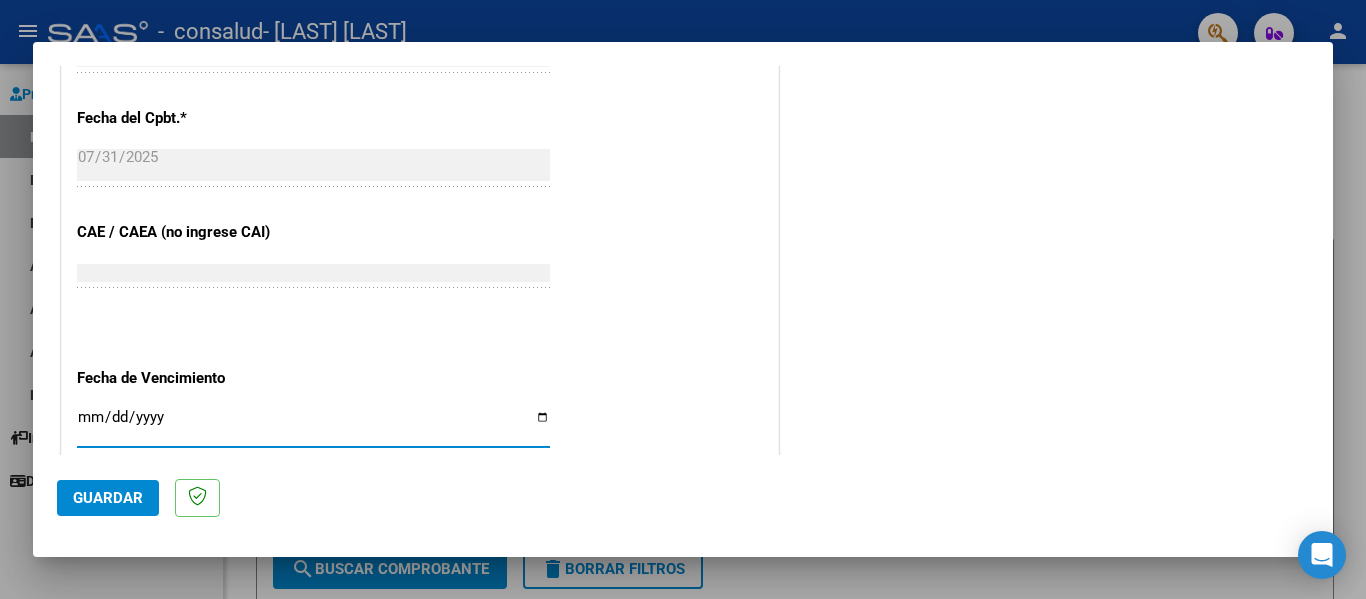 click on "Ingresar la fecha" at bounding box center (313, 425) 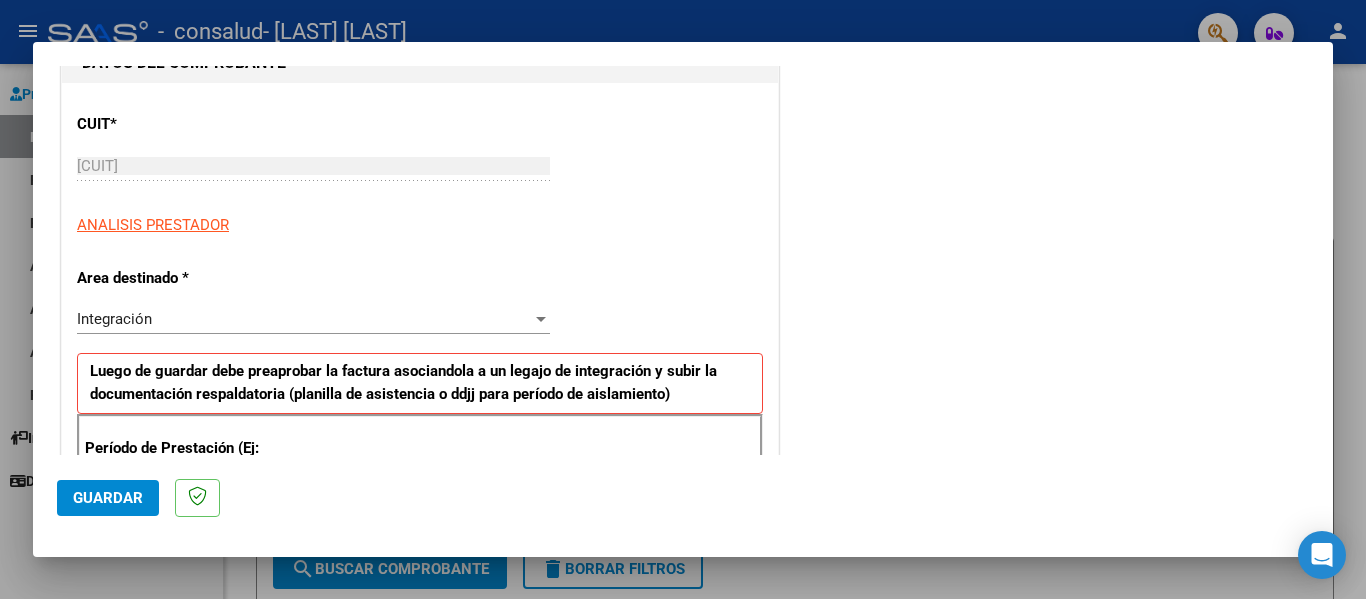 scroll, scrollTop: 0, scrollLeft: 0, axis: both 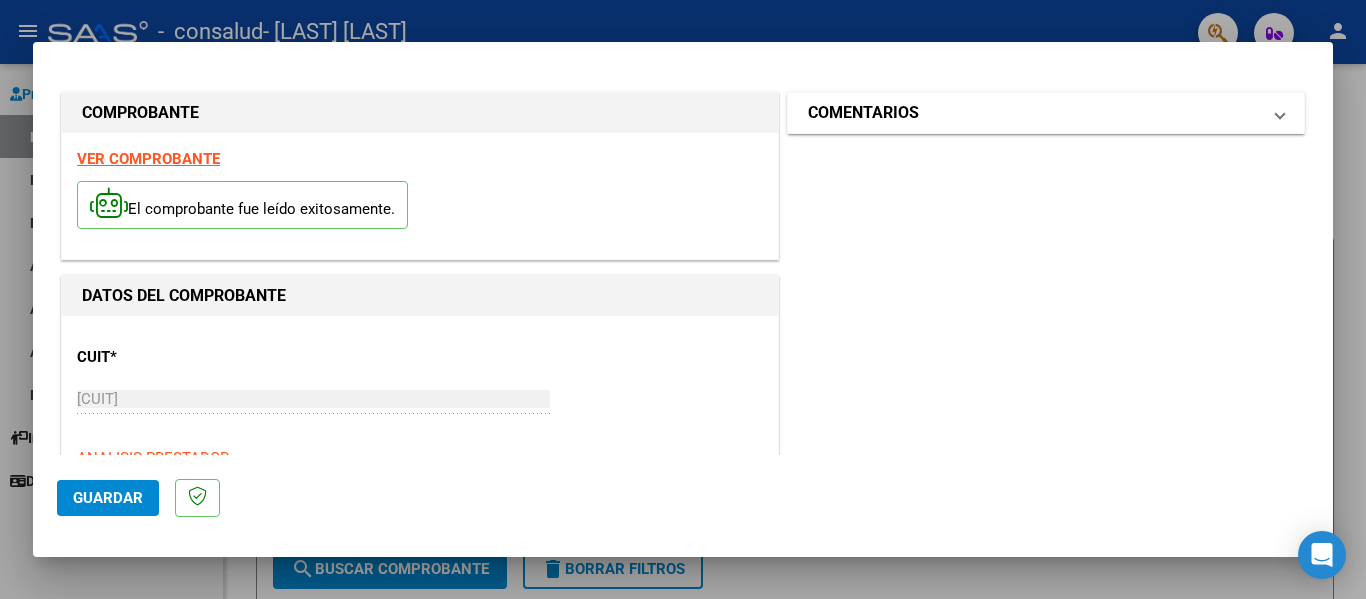 click on "COMENTARIOS" at bounding box center (863, 113) 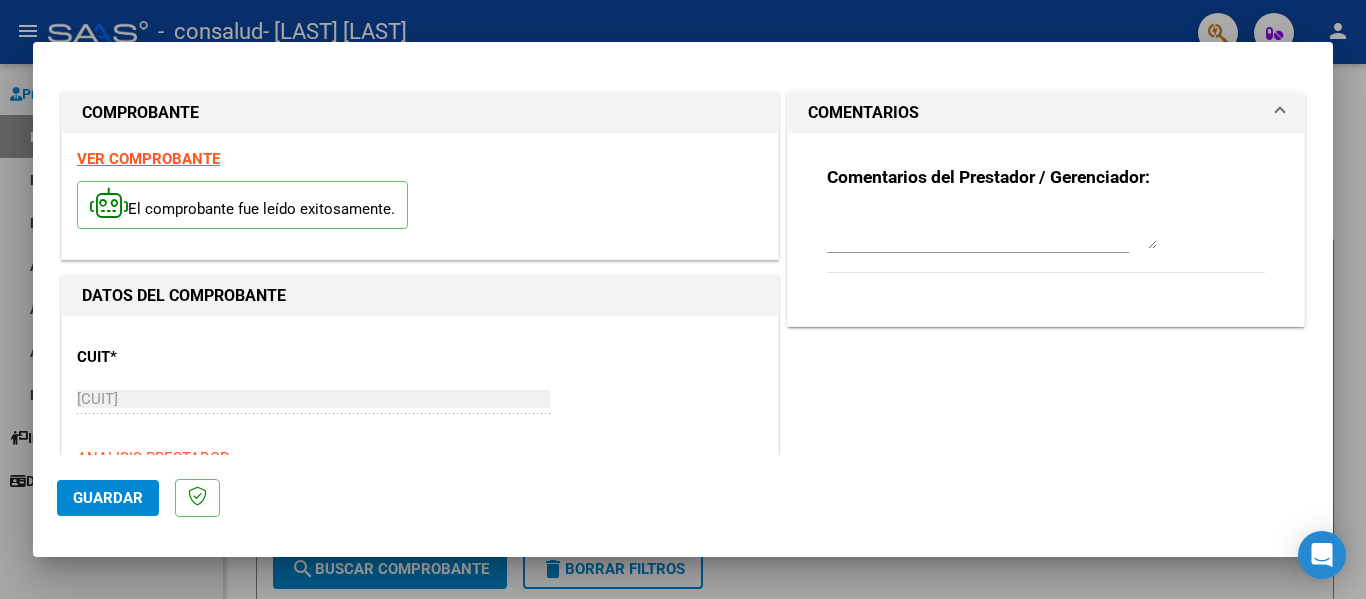 click on "COMENTARIOS" at bounding box center [1046, 113] 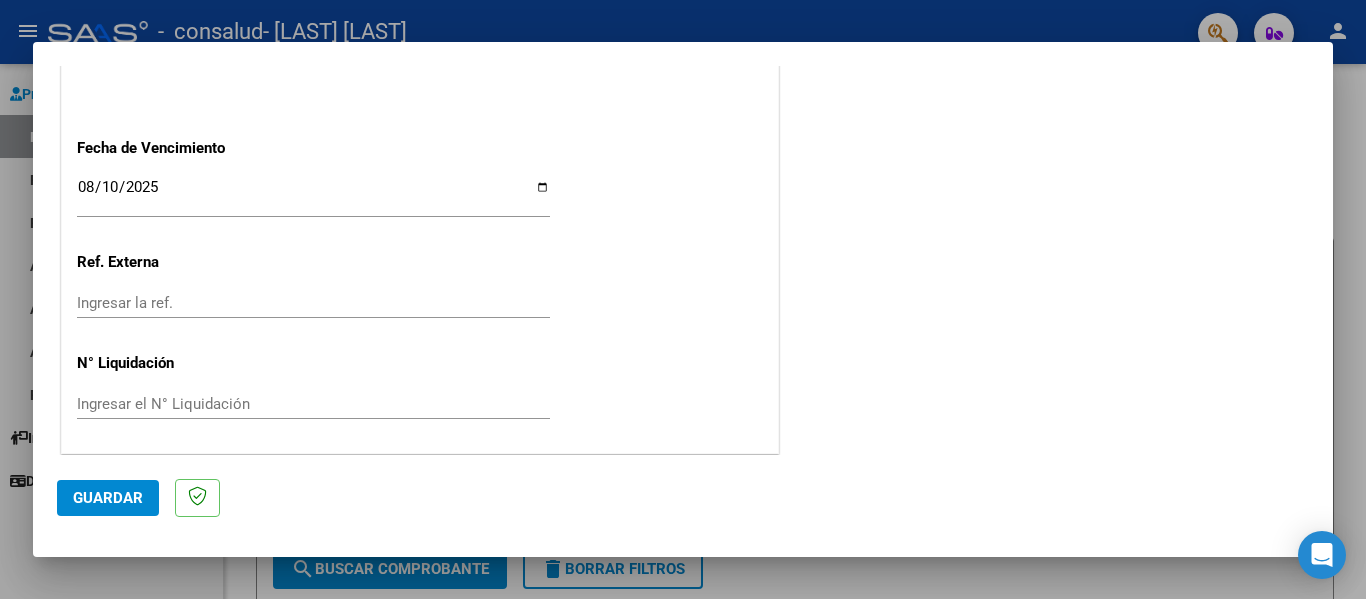 scroll, scrollTop: 1333, scrollLeft: 0, axis: vertical 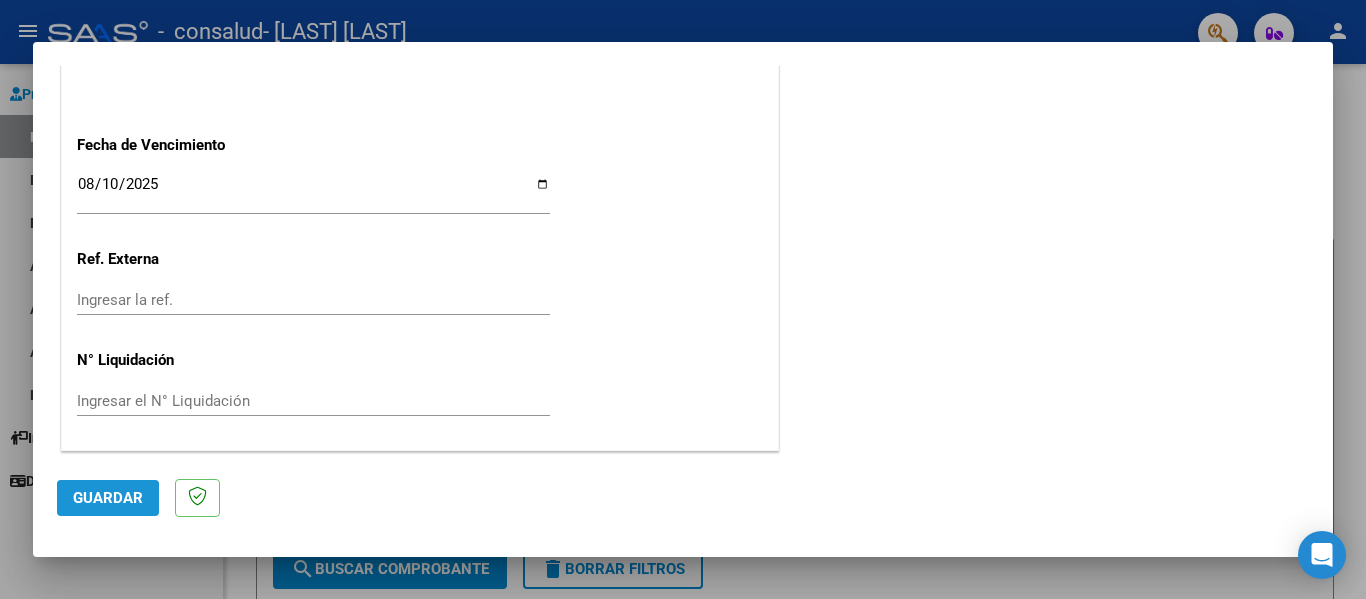 click on "Guardar" 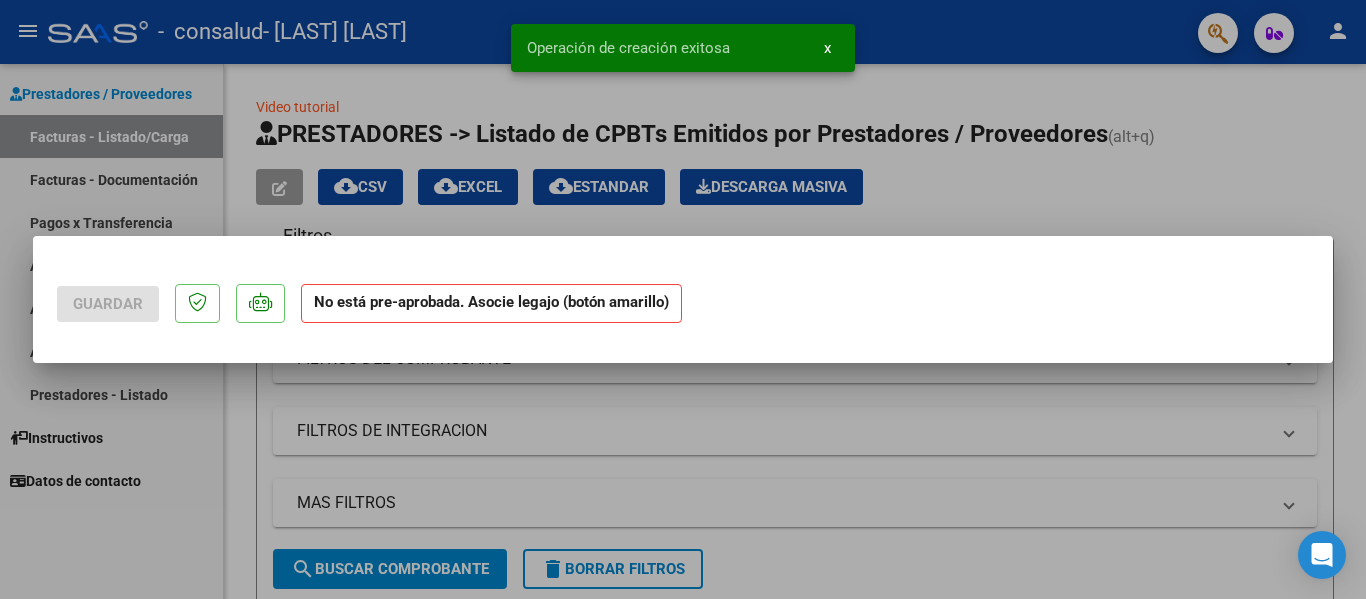 scroll, scrollTop: 0, scrollLeft: 0, axis: both 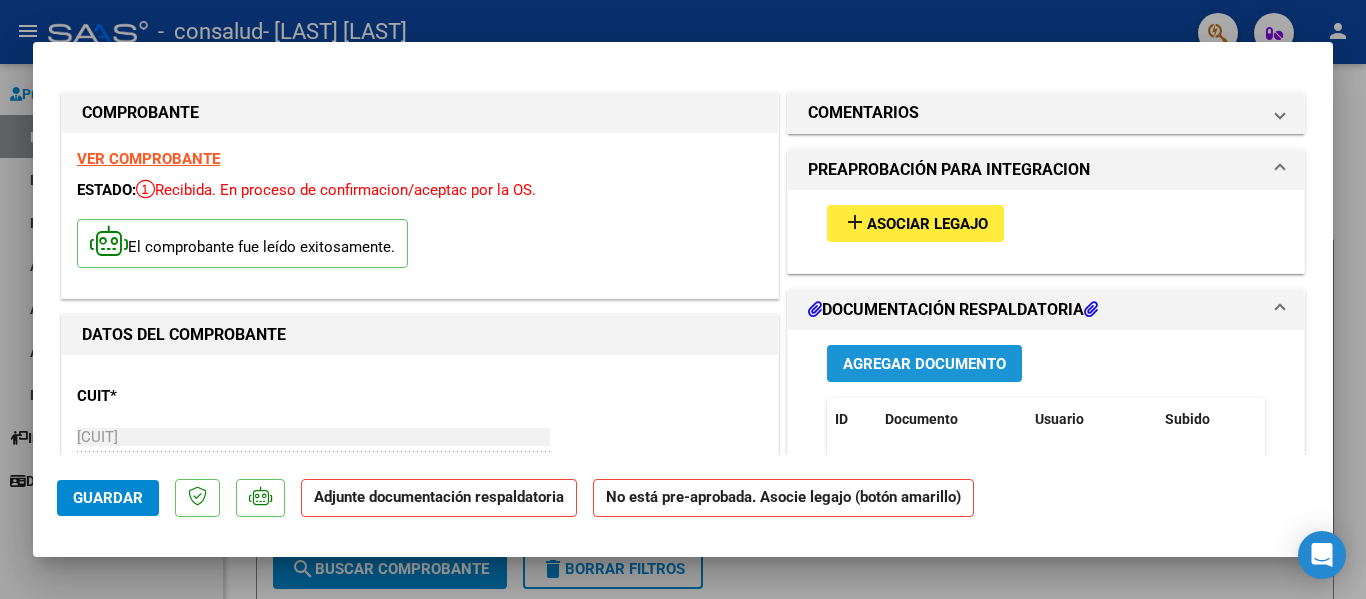 click on "Agregar Documento" at bounding box center [924, 364] 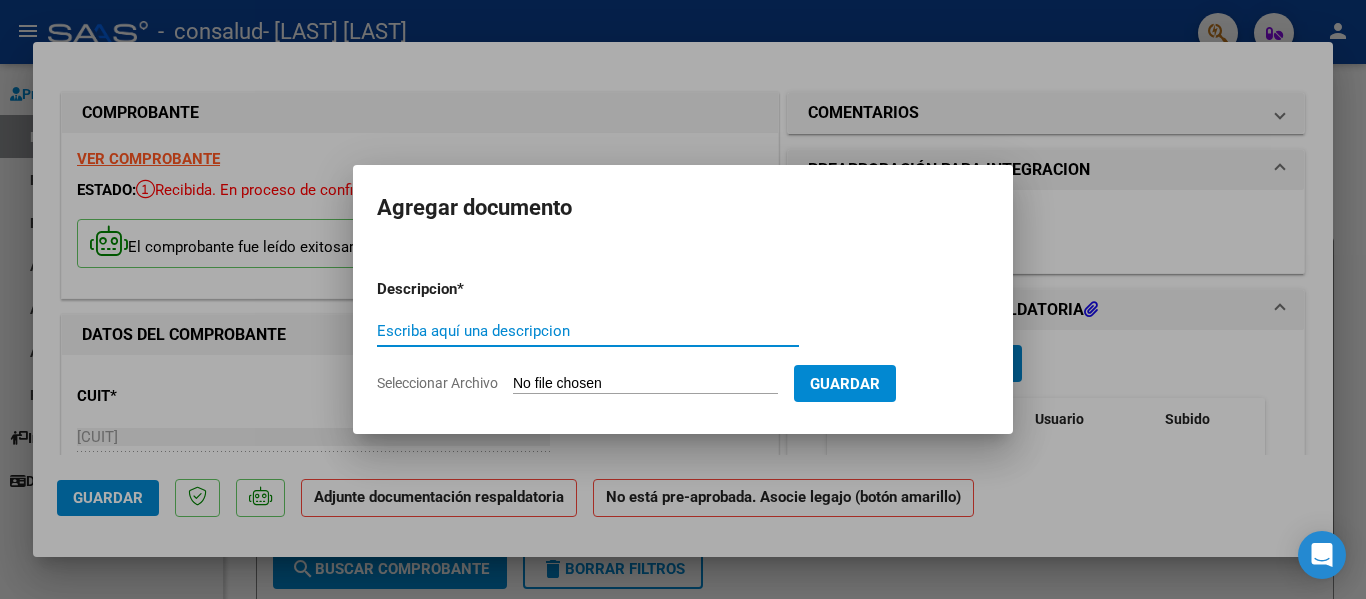 click on "Escriba aquí una descripcion" at bounding box center (588, 331) 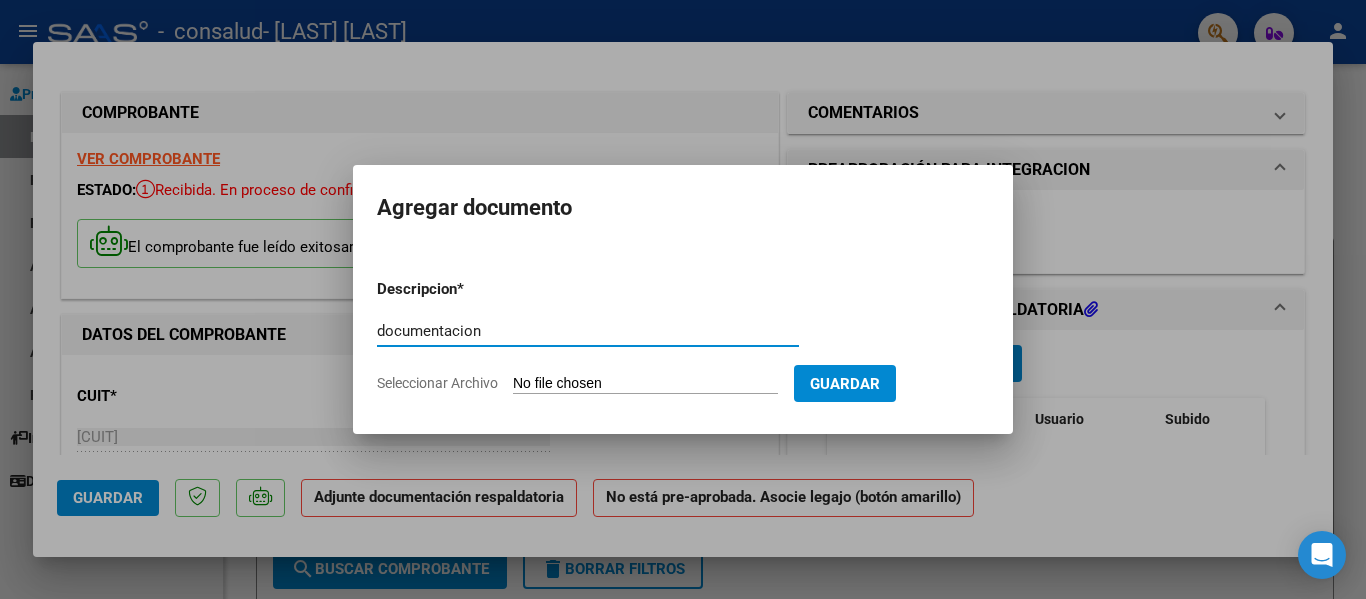 type on "documentacion" 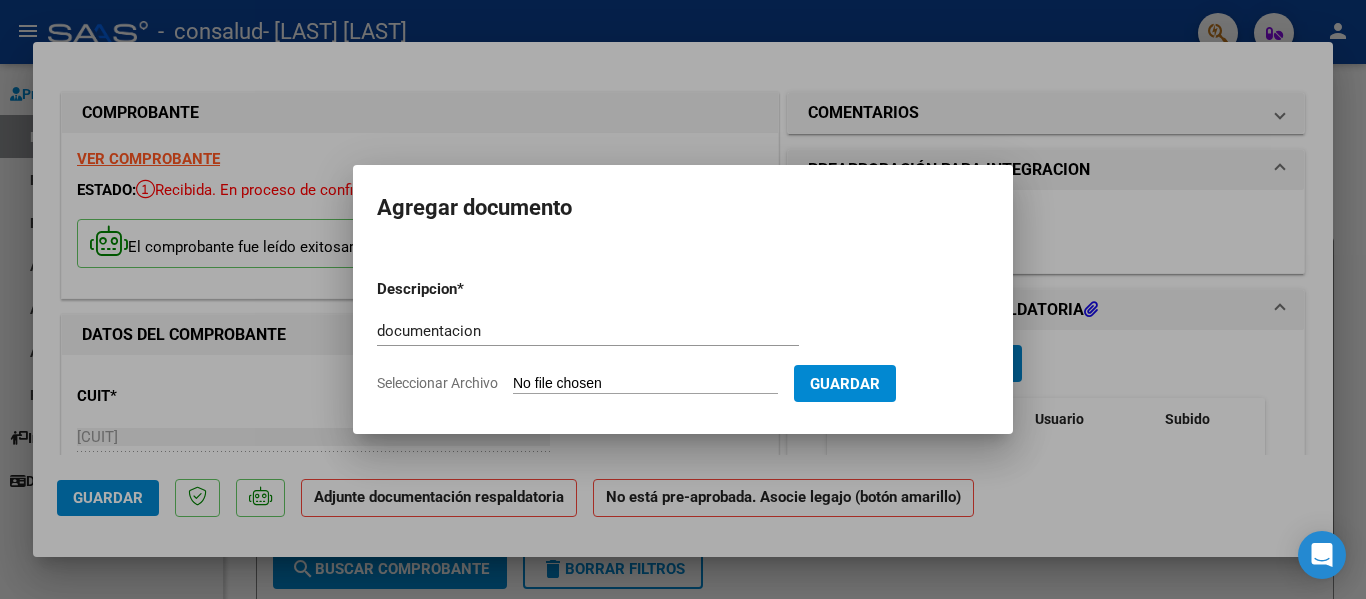 click on "Seleccionar Archivo" at bounding box center [645, 384] 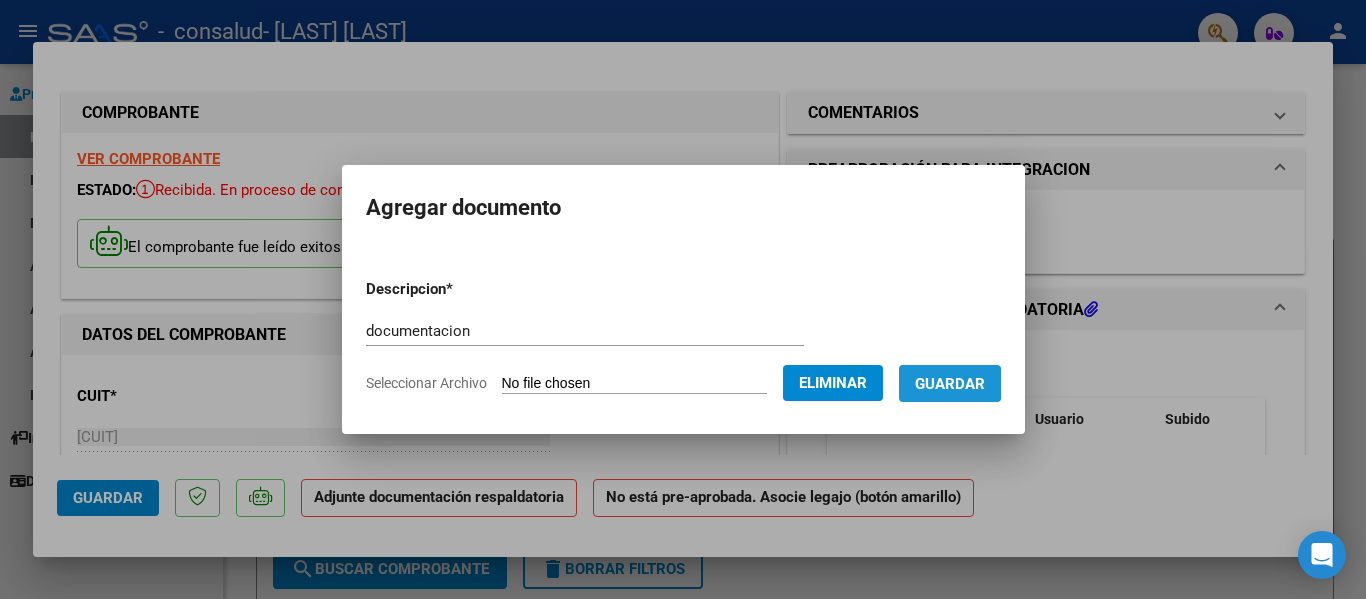 click on "Guardar" at bounding box center [950, 384] 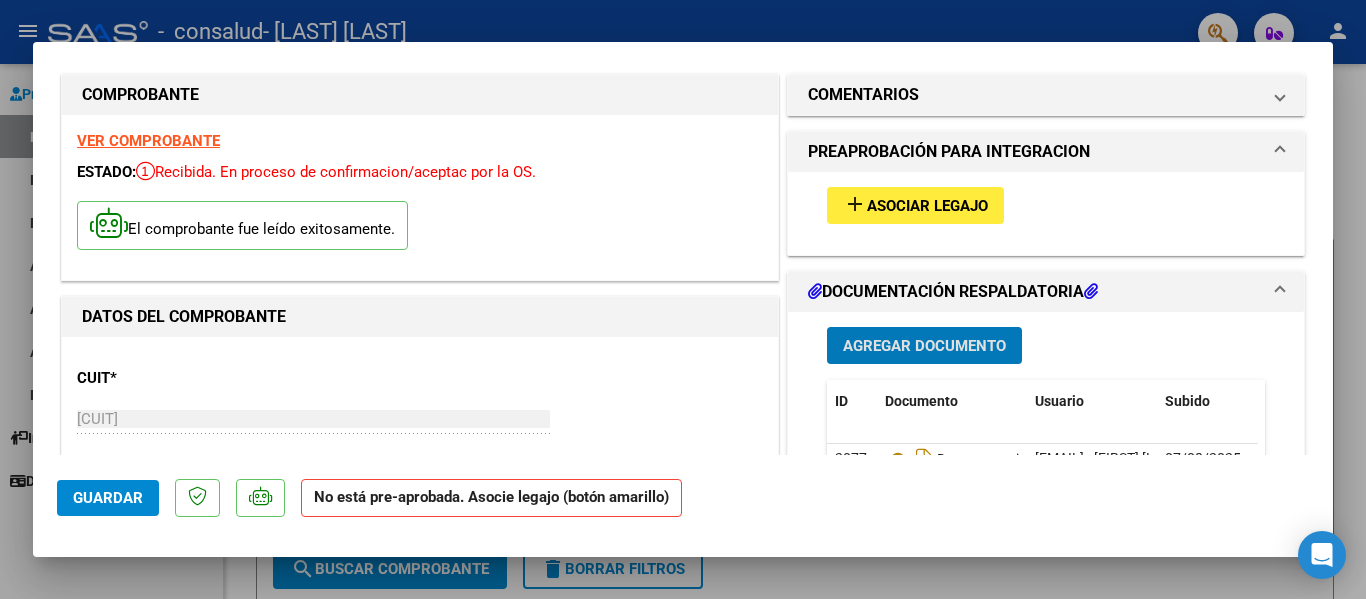 scroll, scrollTop: 0, scrollLeft: 0, axis: both 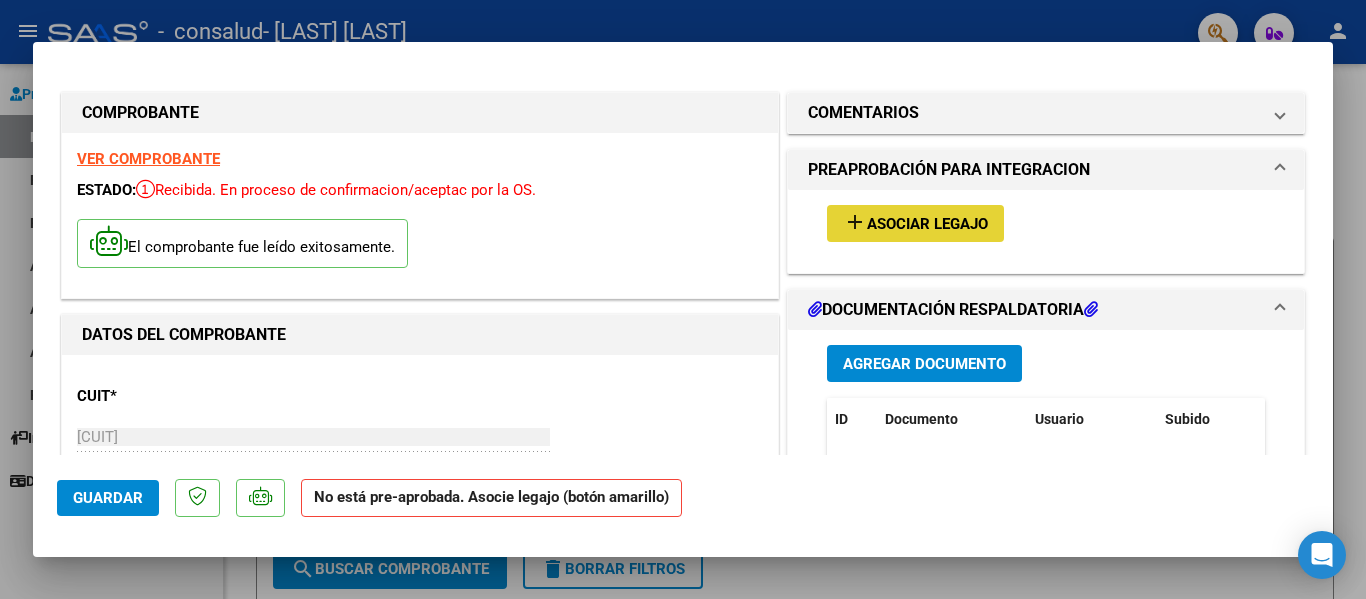 click on "Asociar Legajo" at bounding box center [927, 224] 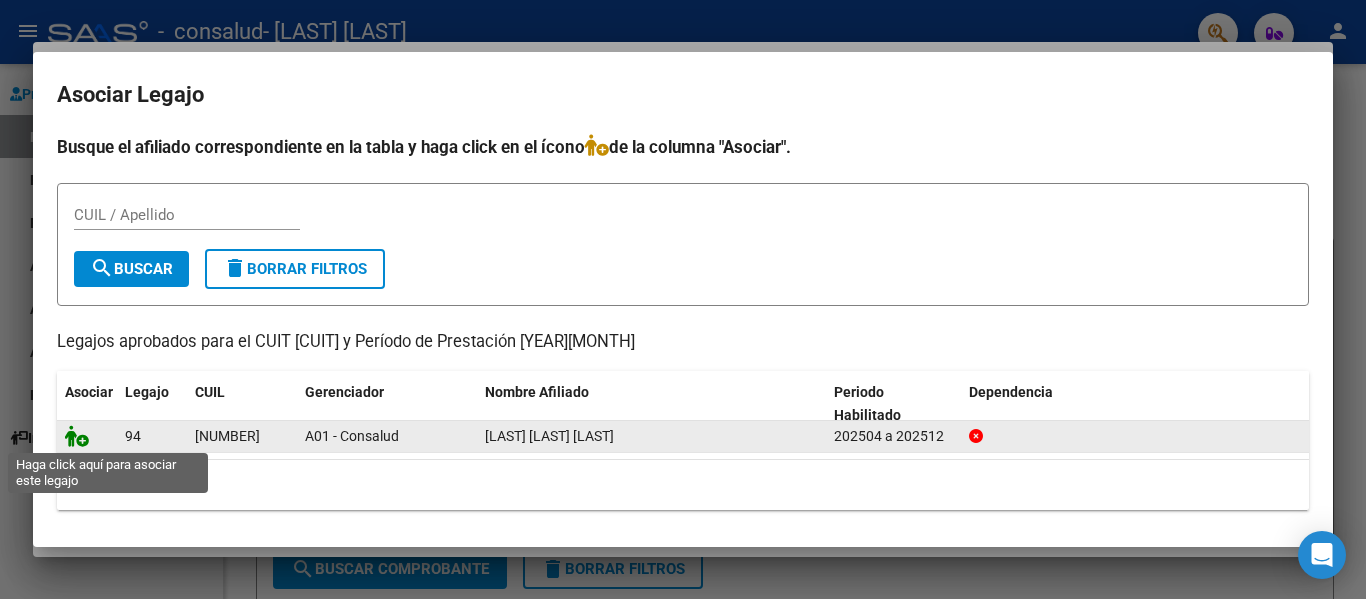 click 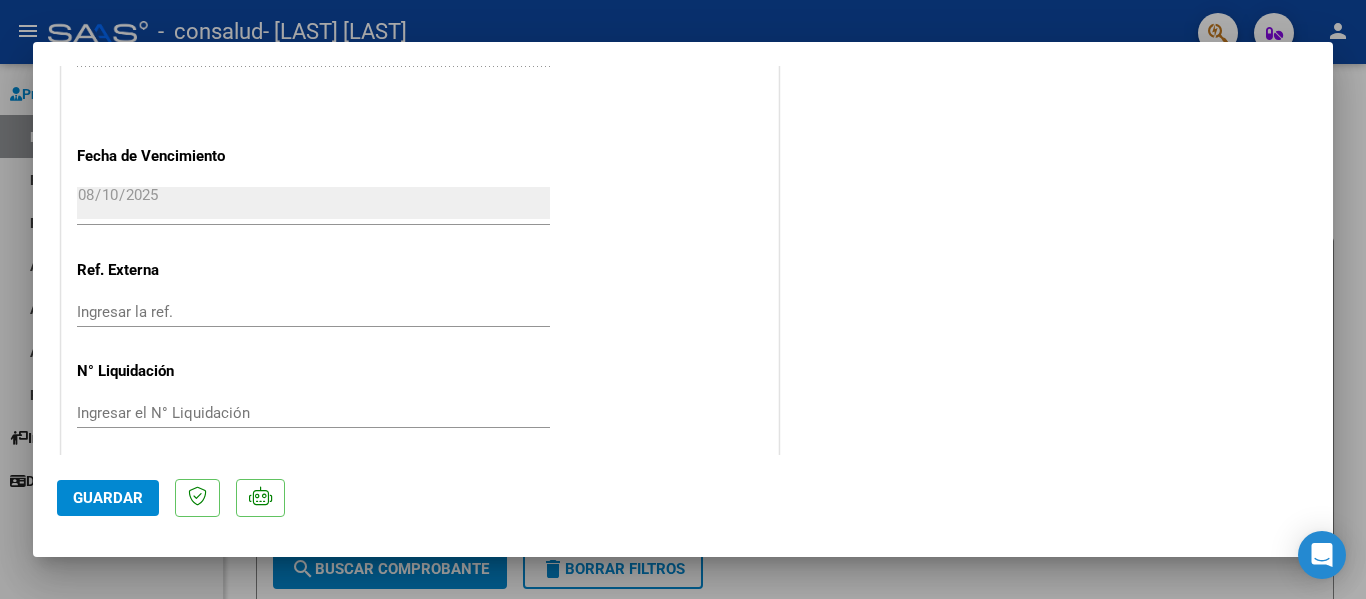 scroll, scrollTop: 1401, scrollLeft: 0, axis: vertical 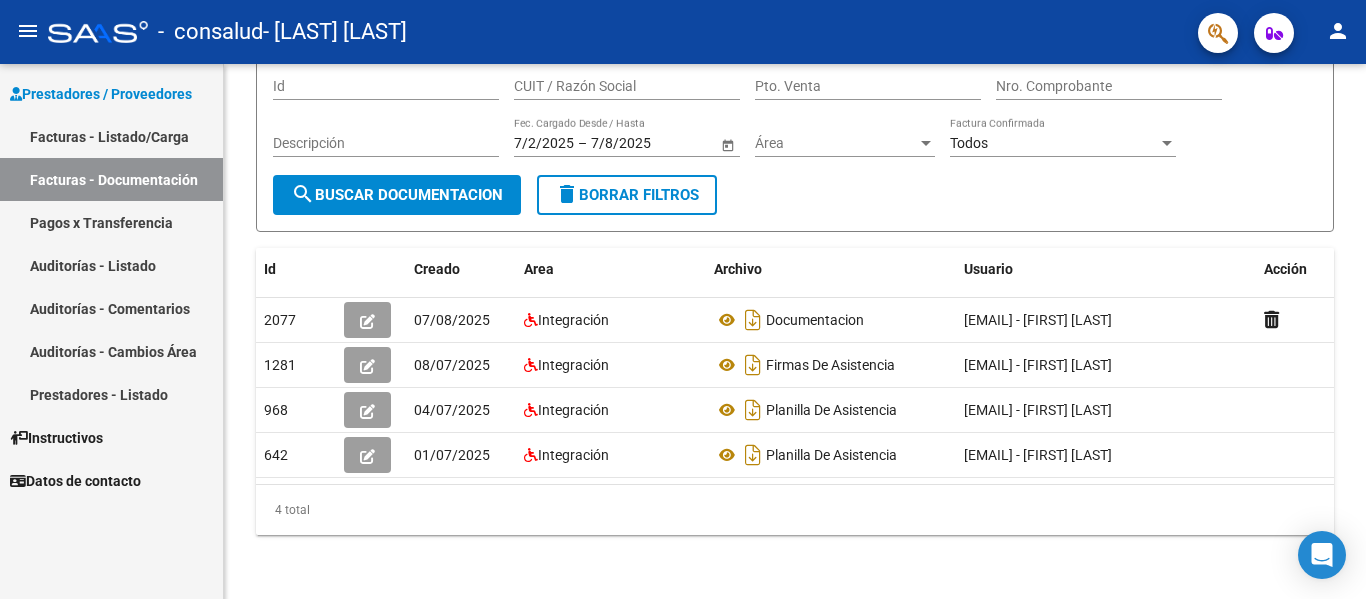 click on "Pagos x Transferencia" at bounding box center (111, 222) 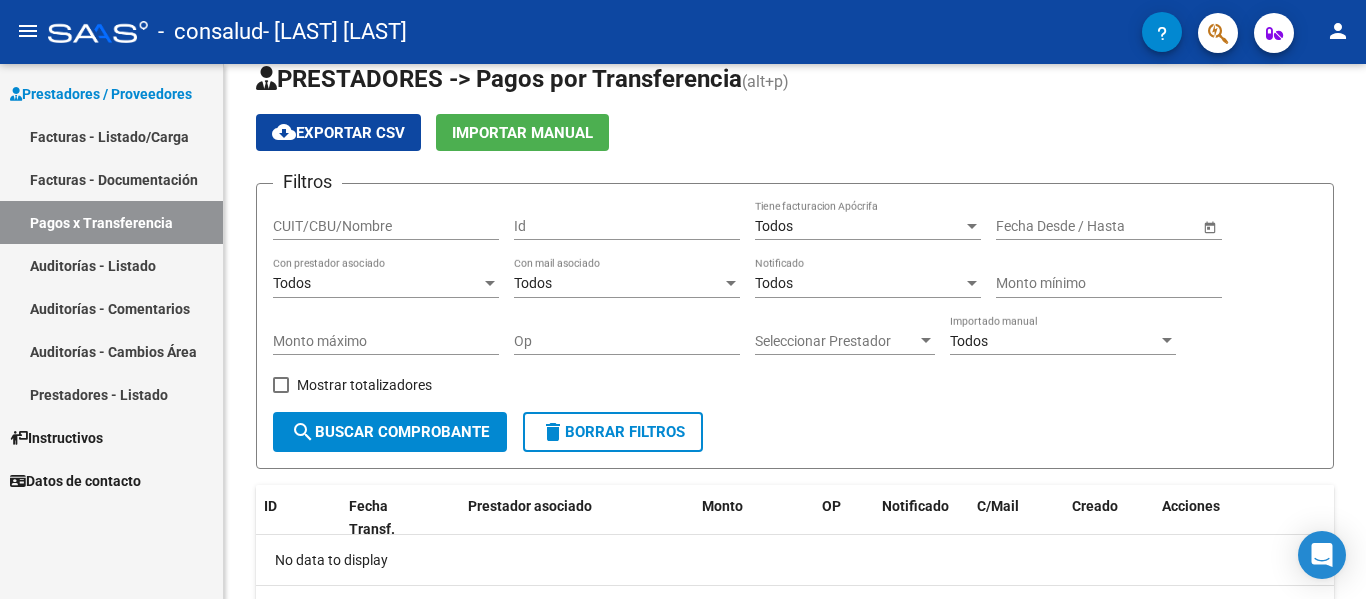 scroll, scrollTop: 0, scrollLeft: 0, axis: both 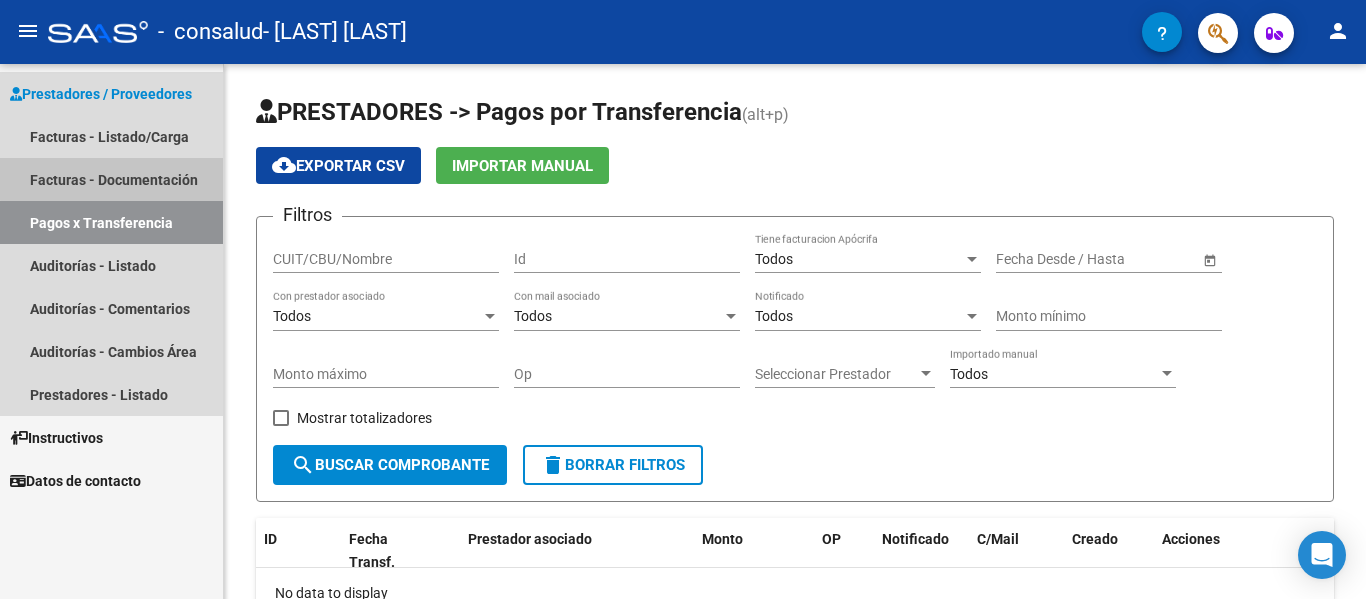 click on "Facturas - Documentación" at bounding box center [111, 179] 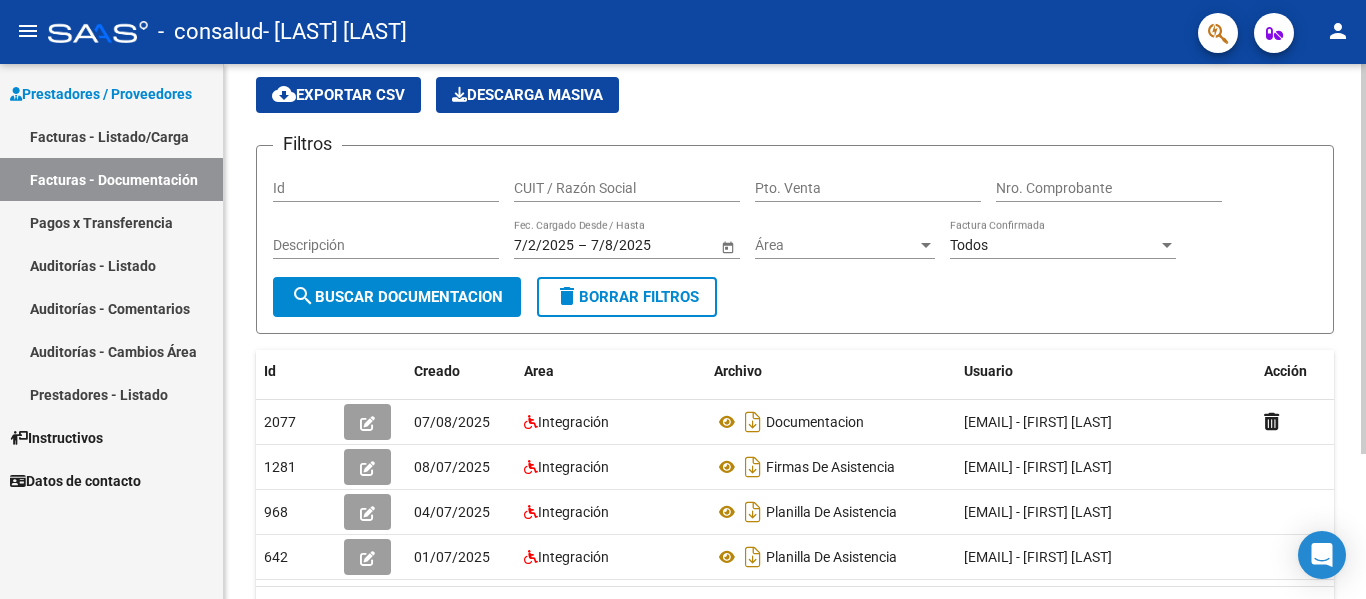 scroll, scrollTop: 100, scrollLeft: 0, axis: vertical 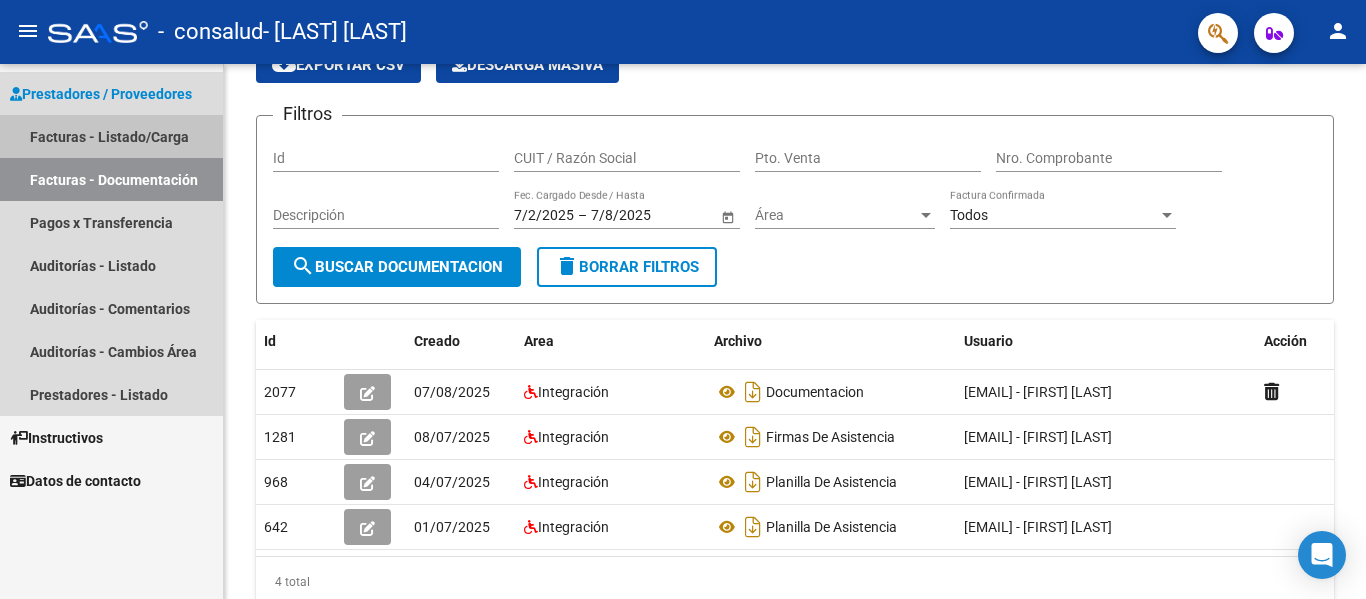 click on "Facturas - Listado/Carga" at bounding box center (111, 136) 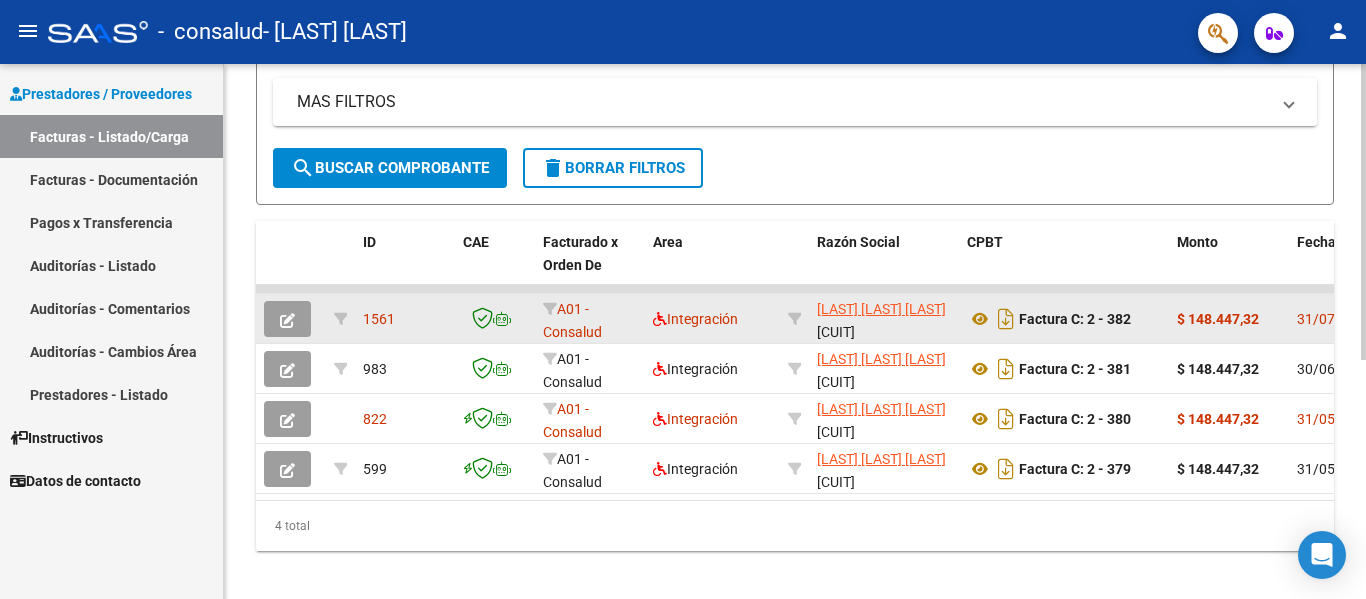 scroll, scrollTop: 433, scrollLeft: 0, axis: vertical 